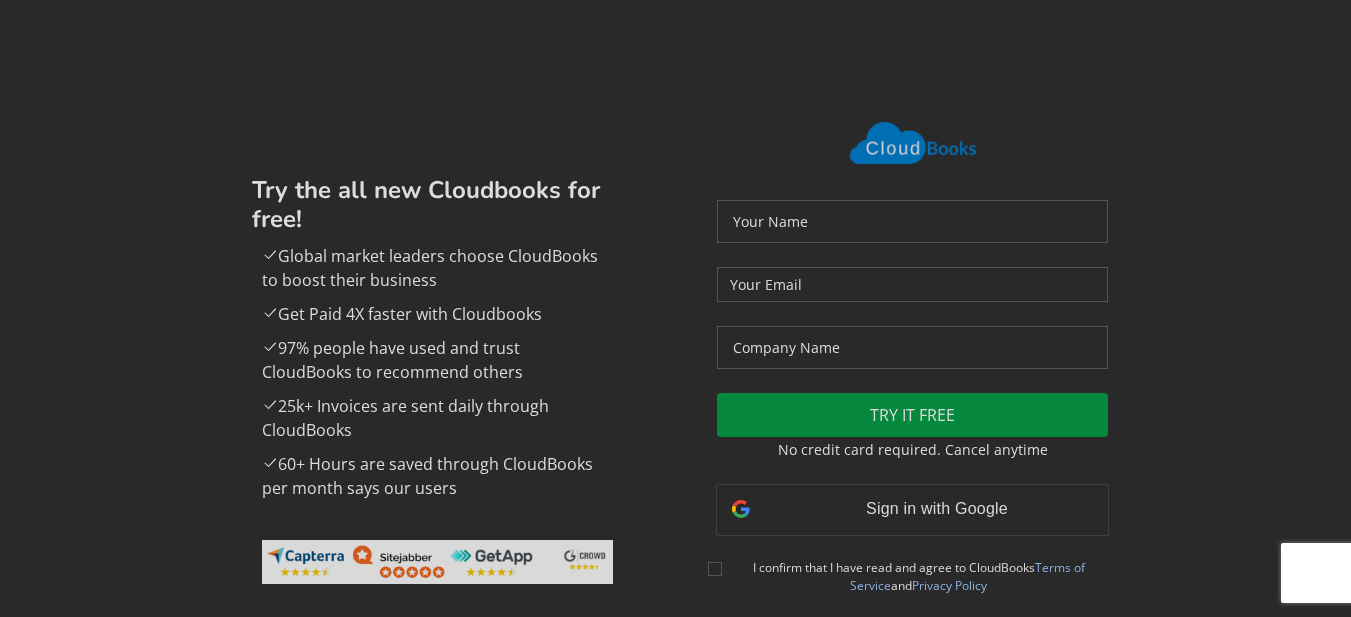 scroll, scrollTop: 0, scrollLeft: 0, axis: both 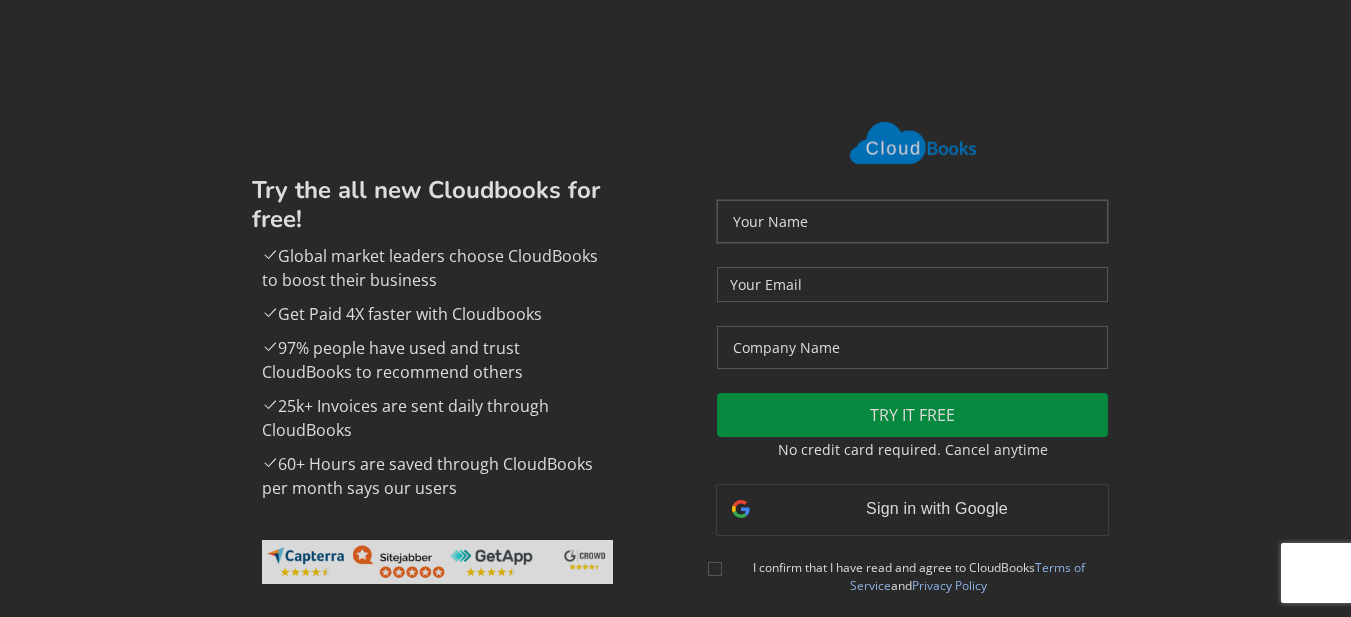 click at bounding box center [912, 221] 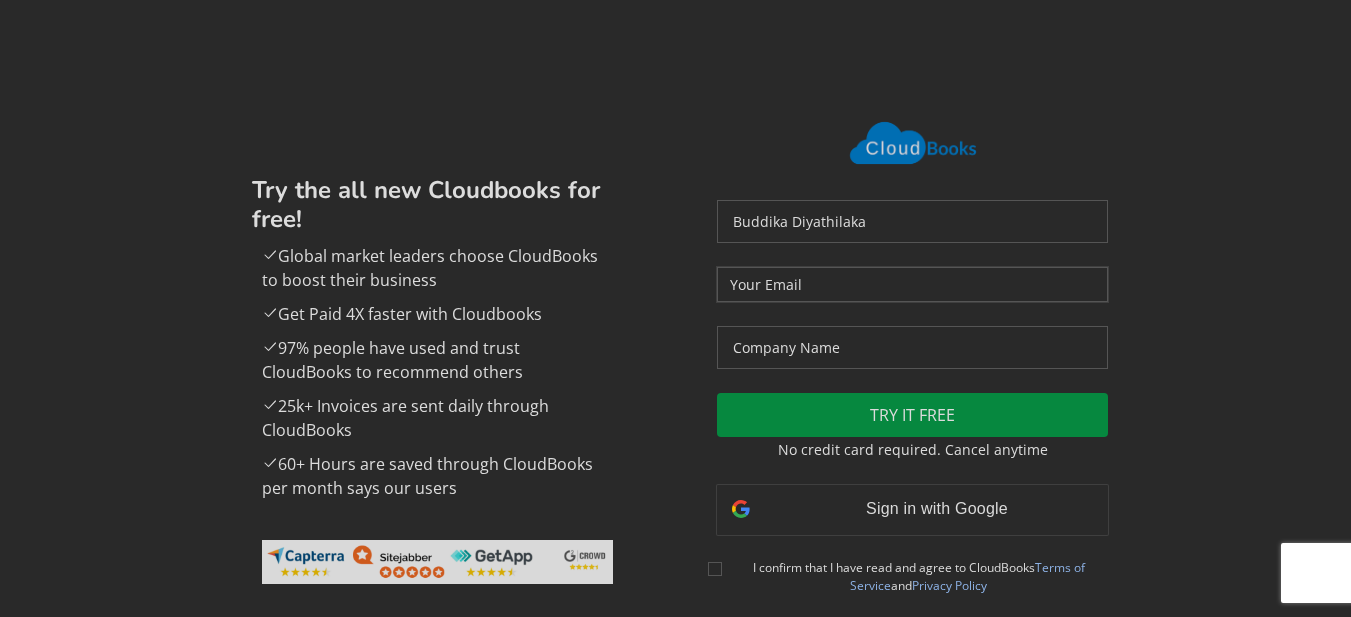 click at bounding box center (912, 284) 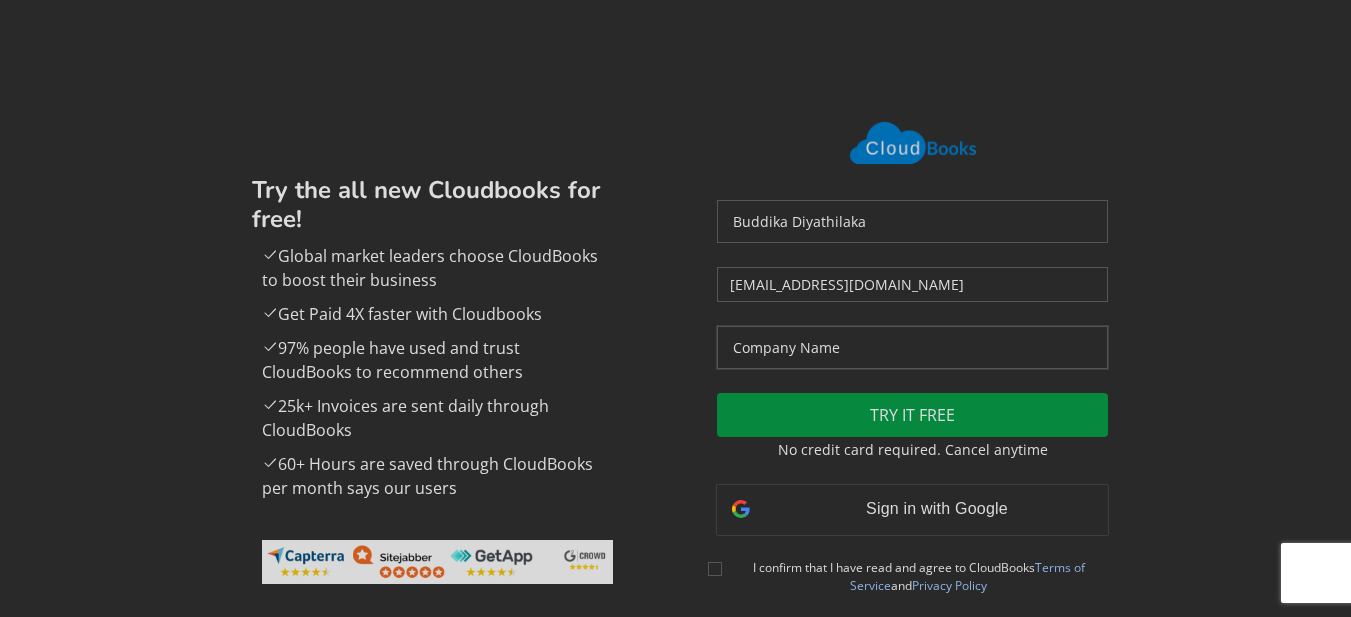 click at bounding box center (912, 347) 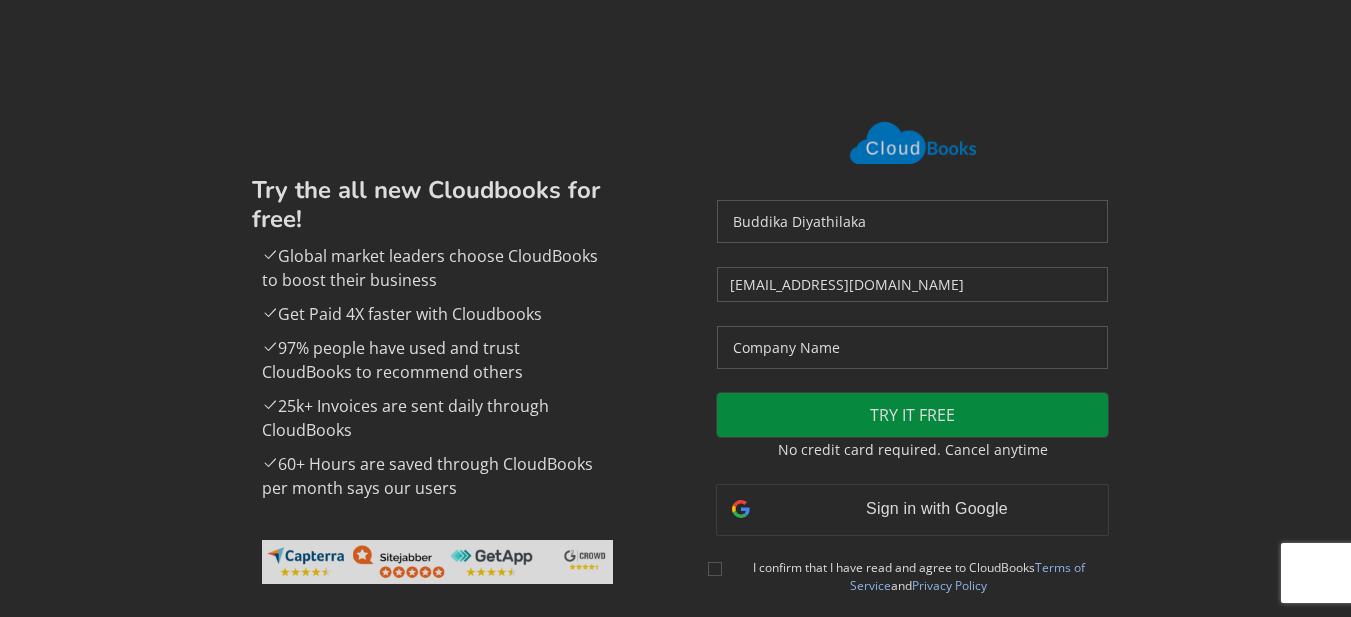 click on "TRY IT FREE" at bounding box center [912, 415] 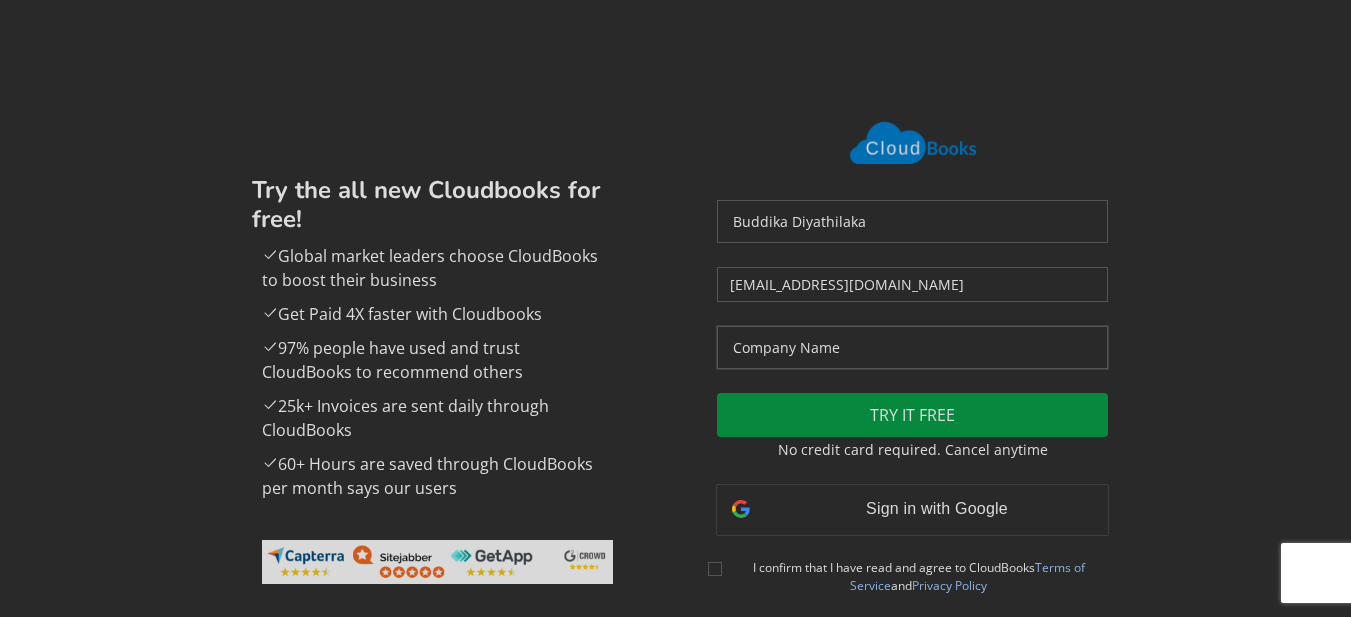click at bounding box center (912, 347) 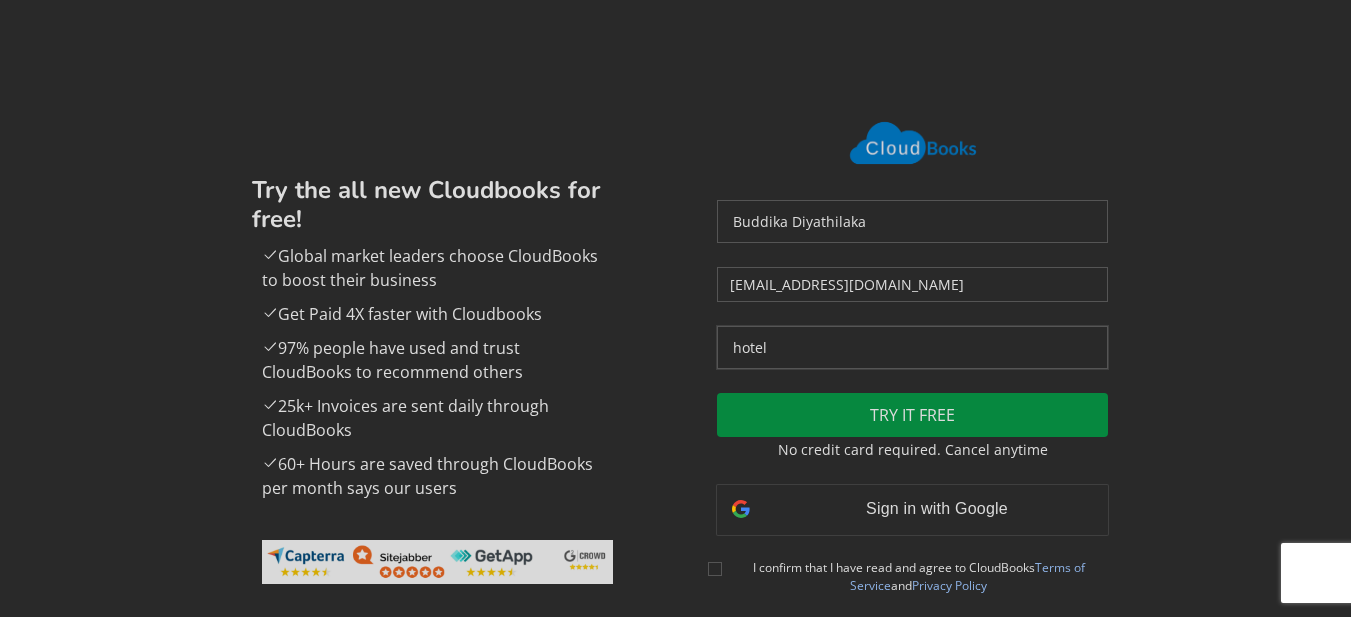 type on "hotel" 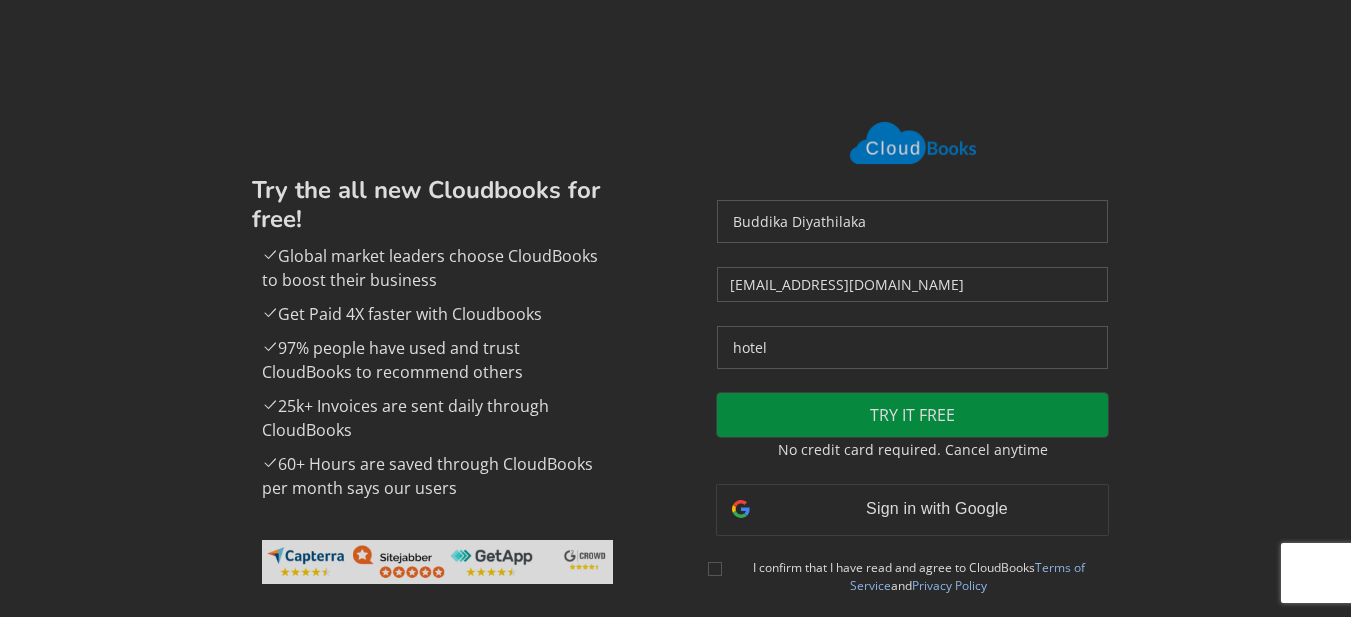 click on "TRY IT FREE" at bounding box center (912, 415) 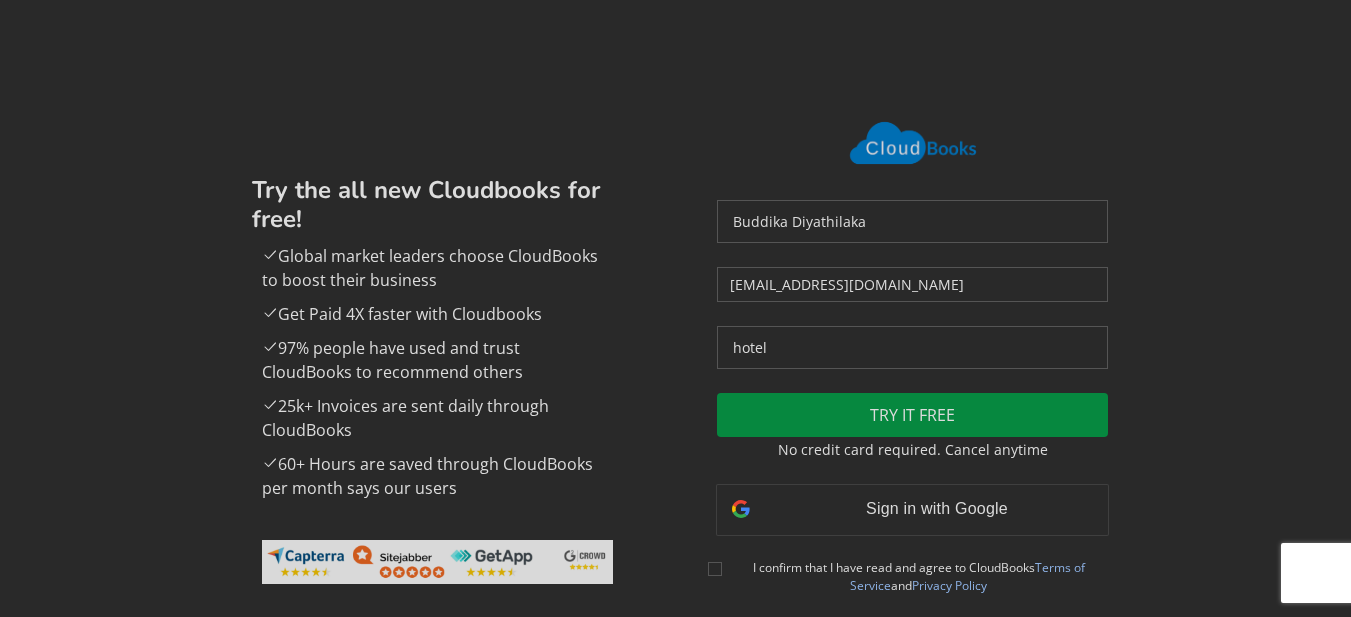 click on "Sign in with Google" at bounding box center (937, 508) 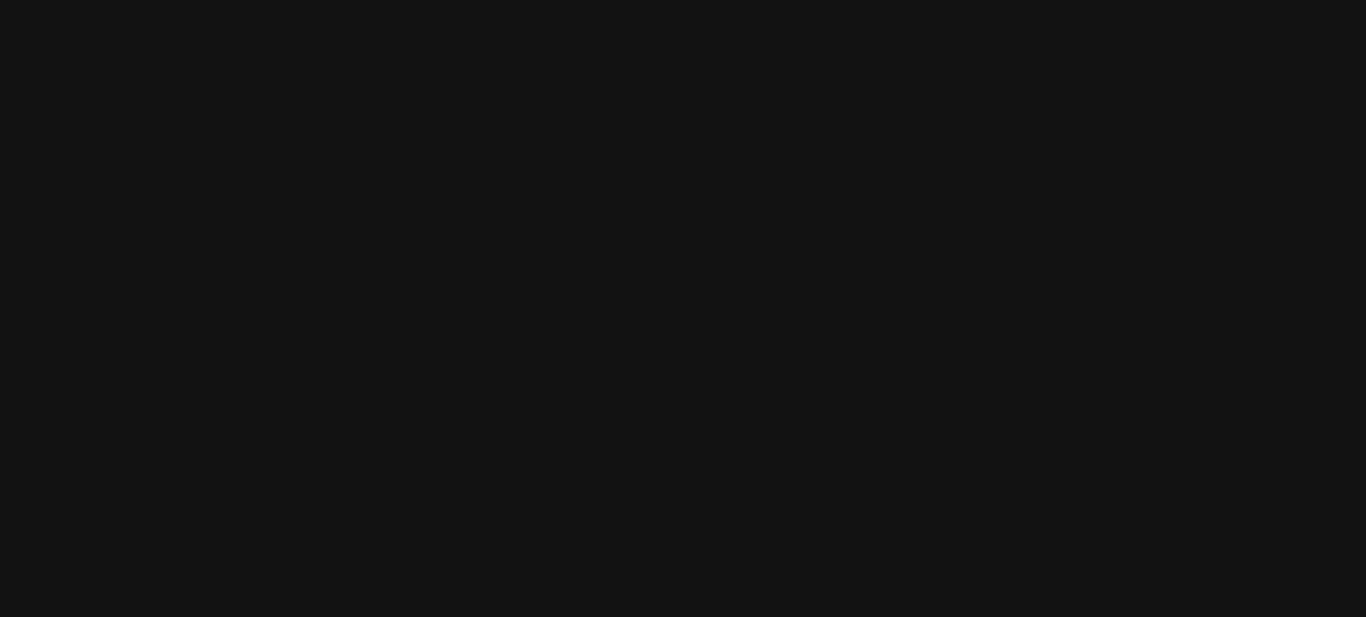scroll, scrollTop: 0, scrollLeft: 0, axis: both 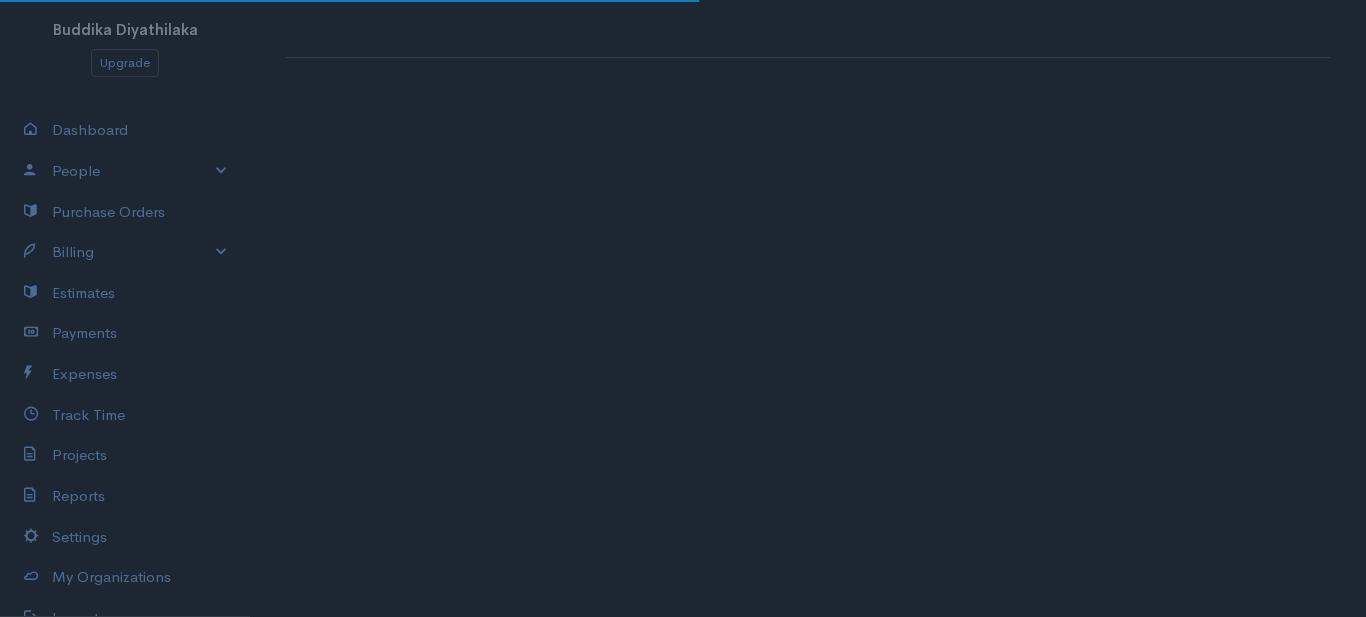 select on "[GEOGRAPHIC_DATA]" 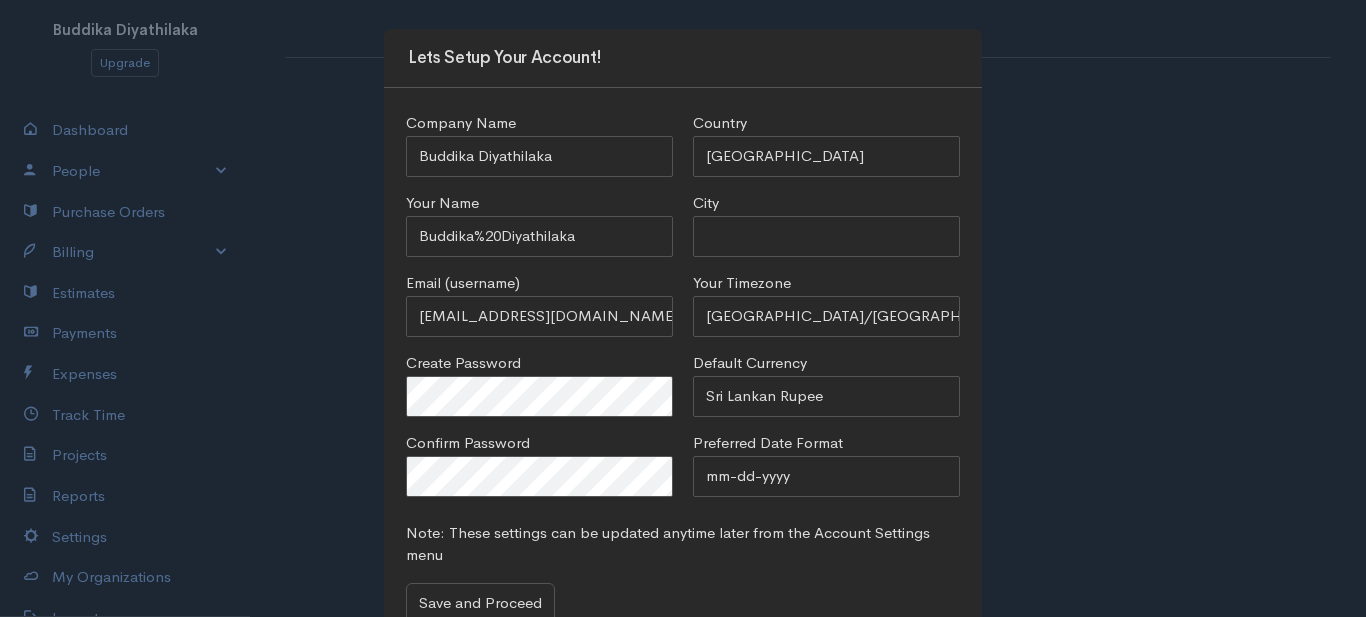 click on "Your Timezone [GEOGRAPHIC_DATA]/[GEOGRAPHIC_DATA] [GEOGRAPHIC_DATA]/[GEOGRAPHIC_DATA] [GEOGRAPHIC_DATA]/[GEOGRAPHIC_DATA] [GEOGRAPHIC_DATA]/[GEOGRAPHIC_DATA] [GEOGRAPHIC_DATA]/[GEOGRAPHIC_DATA] [GEOGRAPHIC_DATA]/[GEOGRAPHIC_DATA] [GEOGRAPHIC_DATA]/[GEOGRAPHIC_DATA] [GEOGRAPHIC_DATA]/[GEOGRAPHIC_DATA] [GEOGRAPHIC_DATA]/[GEOGRAPHIC_DATA] [GEOGRAPHIC_DATA]/[GEOGRAPHIC_DATA] [GEOGRAPHIC_DATA]/[GEOGRAPHIC_DATA] [GEOGRAPHIC_DATA]/[GEOGRAPHIC_DATA] [GEOGRAPHIC_DATA]/[GEOGRAPHIC_DATA] [GEOGRAPHIC_DATA]/[GEOGRAPHIC_DATA] [GEOGRAPHIC_DATA]/[GEOGRAPHIC_DATA] [GEOGRAPHIC_DATA]/[GEOGRAPHIC_DATA] [GEOGRAPHIC_DATA]/[GEOGRAPHIC_DATA] [GEOGRAPHIC_DATA]/[GEOGRAPHIC_DATA] [GEOGRAPHIC_DATA]/[GEOGRAPHIC_DATA] [GEOGRAPHIC_DATA]/[GEOGRAPHIC_DATA] [GEOGRAPHIC_DATA]/[GEOGRAPHIC_DATA] [GEOGRAPHIC_DATA]/[GEOGRAPHIC_DATA] [GEOGRAPHIC_DATA]/[GEOGRAPHIC_DATA] [GEOGRAPHIC_DATA]/[GEOGRAPHIC_DATA] [GEOGRAPHIC_DATA]/[GEOGRAPHIC_DATA] [GEOGRAPHIC_DATA]/[GEOGRAPHIC_DATA] [GEOGRAPHIC_DATA]/[GEOGRAPHIC_DATA] [GEOGRAPHIC_DATA]/[GEOGRAPHIC_DATA] [GEOGRAPHIC_DATA]/[GEOGRAPHIC_DATA] [GEOGRAPHIC_DATA]/[GEOGRAPHIC_DATA] [GEOGRAPHIC_DATA]/[GEOGRAPHIC_DATA] [GEOGRAPHIC_DATA]/[GEOGRAPHIC_DATA] [GEOGRAPHIC_DATA]/[GEOGRAPHIC_DATA] [GEOGRAPHIC_DATA]/[GEOGRAPHIC_DATA] [GEOGRAPHIC_DATA]/[GEOGRAPHIC_DATA] [GEOGRAPHIC_DATA]/[GEOGRAPHIC_DATA] [GEOGRAPHIC_DATA]/[GEOGRAPHIC_DATA] [GEOGRAPHIC_DATA]/[GEOGRAPHIC_DATA] [GEOGRAPHIC_DATA]/[GEOGRAPHIC_DATA] [GEOGRAPHIC_DATA]/[GEOGRAPHIC_DATA] [GEOGRAPHIC_DATA]/[GEOGRAPHIC_DATA] [GEOGRAPHIC_DATA]/[GEOGRAPHIC_DATA] [GEOGRAPHIC_DATA]/[GEOGRAPHIC_DATA] [GEOGRAPHIC_DATA]/[GEOGRAPHIC_DATA] [GEOGRAPHIC_DATA]/[GEOGRAPHIC_DATA] [GEOGRAPHIC_DATA]/[GEOGRAPHIC_DATA] [GEOGRAPHIC_DATA]/[GEOGRAPHIC_DATA] [GEOGRAPHIC_DATA]/[GEOGRAPHIC_DATA] [GEOGRAPHIC_DATA]/[GEOGRAPHIC_DATA] [GEOGRAPHIC_DATA]/[GEOGRAPHIC_DATA] [GEOGRAPHIC_DATA]/[GEOGRAPHIC_DATA] [GEOGRAPHIC_DATA]/[GEOGRAPHIC_DATA] [GEOGRAPHIC_DATA]/[GEOGRAPHIC_DATA] [GEOGRAPHIC_DATA]/[GEOGRAPHIC_DATA] [GEOGRAPHIC_DATA]/[GEOGRAPHIC_DATA] [GEOGRAPHIC_DATA]/[GEOGRAPHIC_DATA] [GEOGRAPHIC_DATA]/[GEOGRAPHIC_DATA] [GEOGRAPHIC_DATA]/[GEOGRAPHIC_DATA]/[GEOGRAPHIC_DATA] [GEOGRAPHIC_DATA]/[GEOGRAPHIC_DATA]/[GEOGRAPHIC_DATA] [GEOGRAPHIC_DATA]/[GEOGRAPHIC_DATA]/[GEOGRAPHIC_DATA] [GEOGRAPHIC_DATA]/[GEOGRAPHIC_DATA]/[GEOGRAPHIC_DATA] [GEOGRAPHIC_DATA]/[GEOGRAPHIC_DATA] UTC" at bounding box center [826, 304] 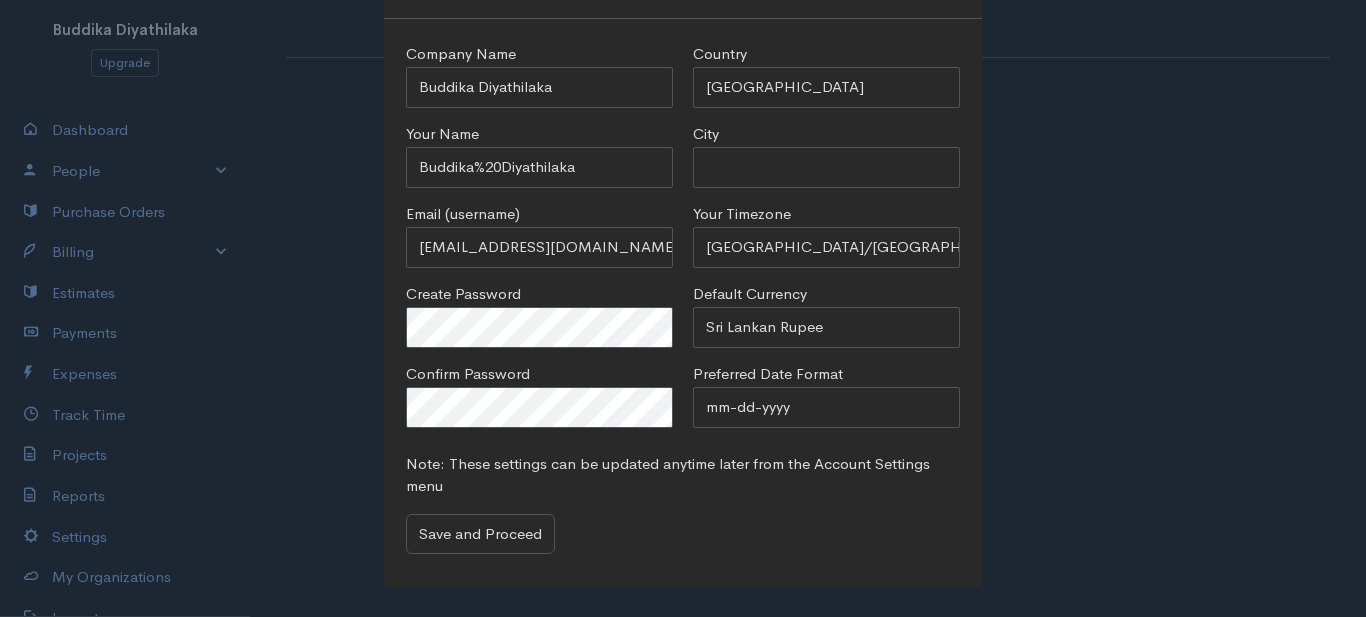 click on "City" at bounding box center [826, 167] 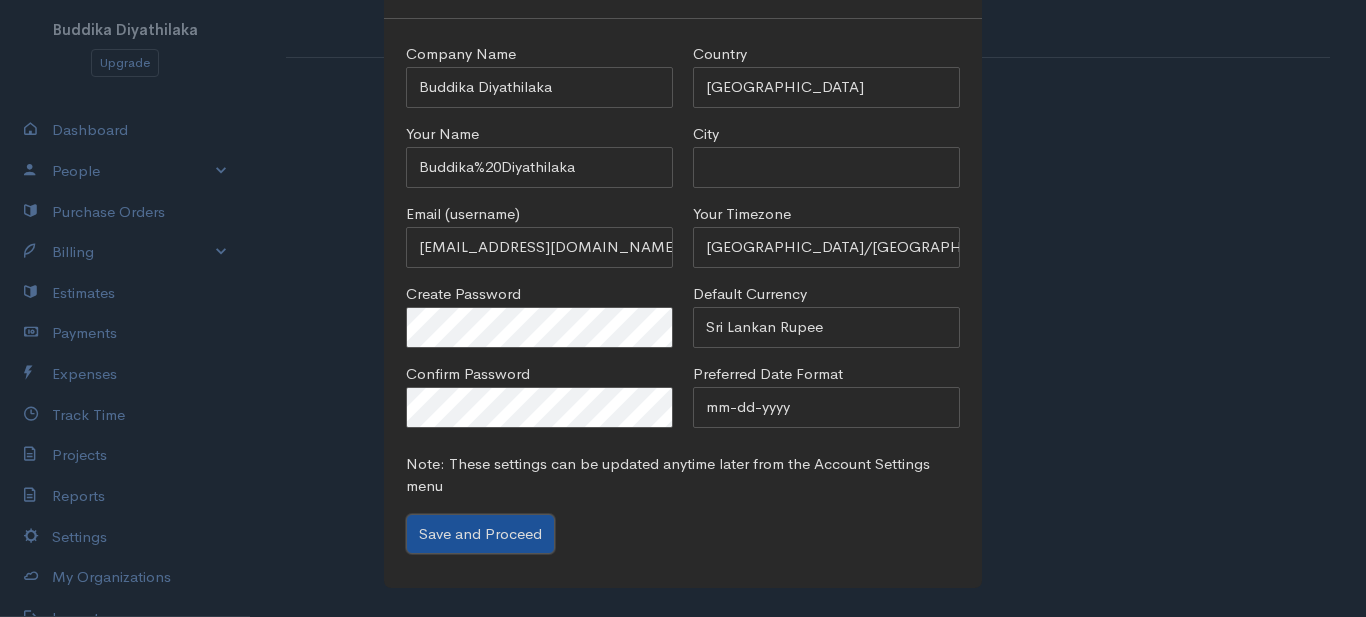 drag, startPoint x: 510, startPoint y: 549, endPoint x: 853, endPoint y: 69, distance: 589.9568 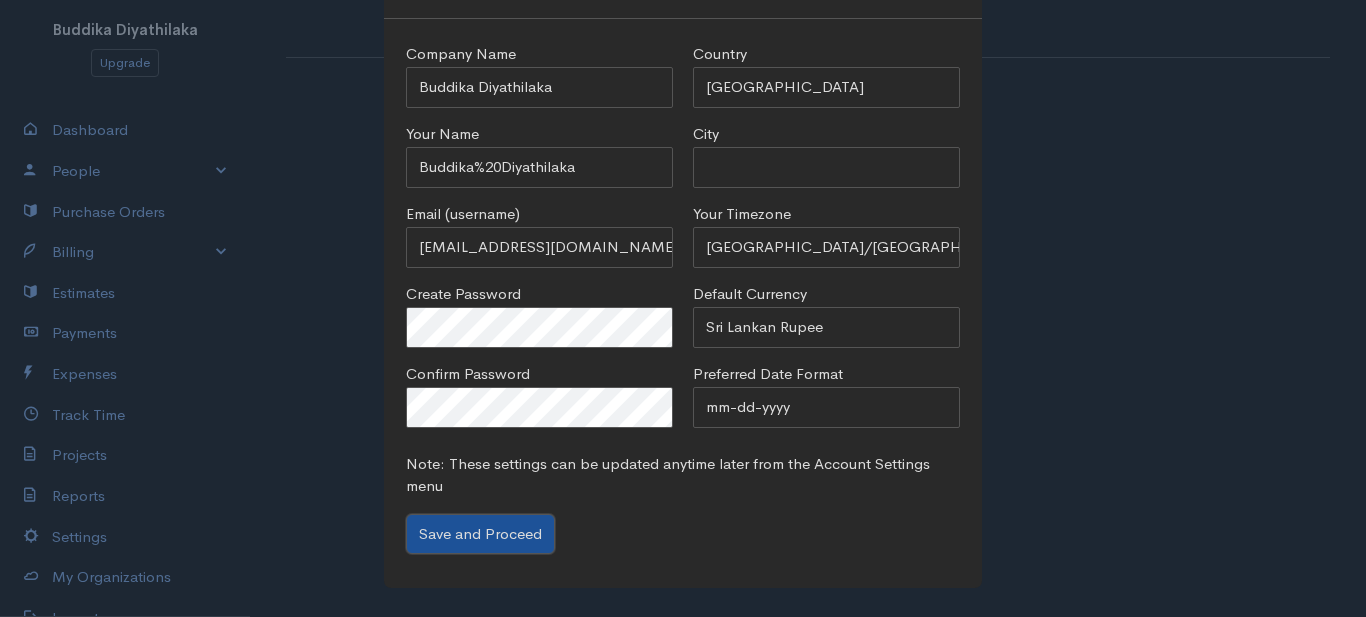 click on "Save and Proceed" at bounding box center (480, 534) 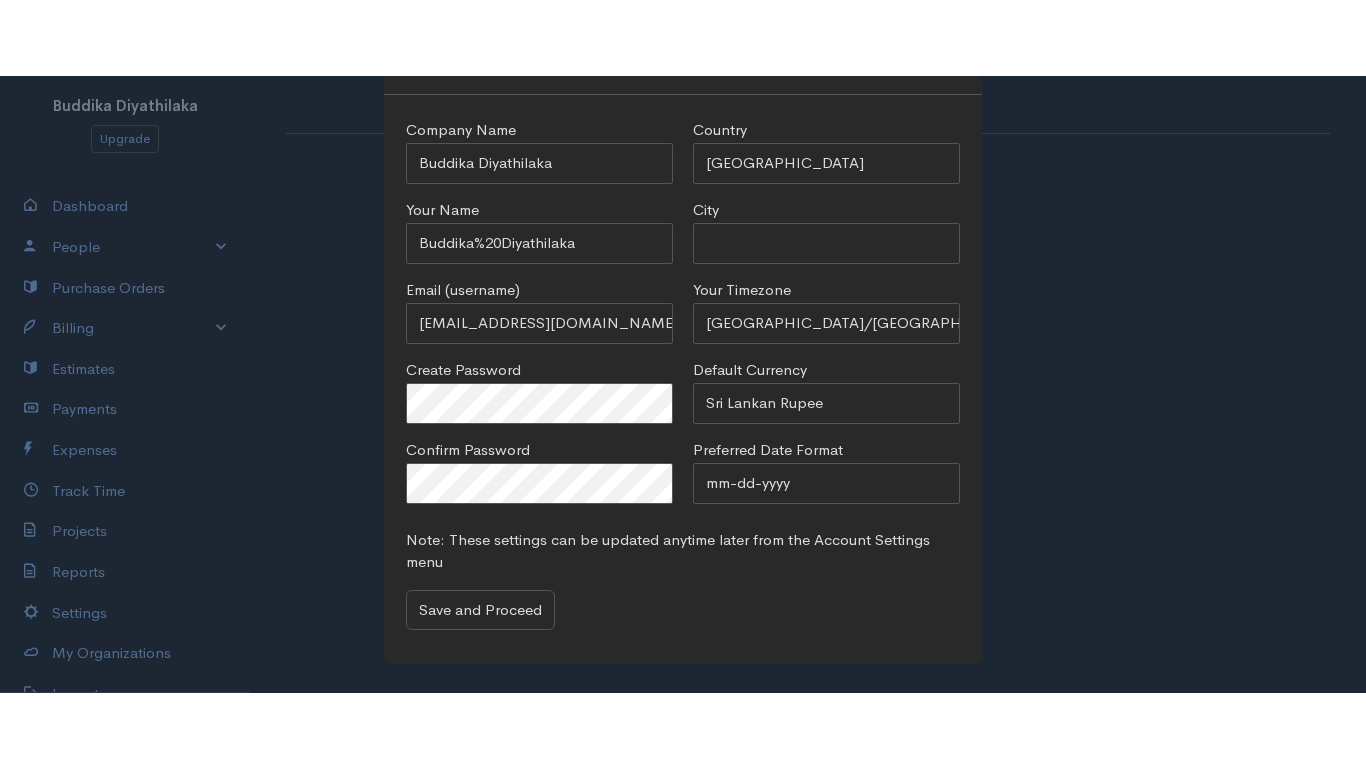 scroll, scrollTop: 0, scrollLeft: 0, axis: both 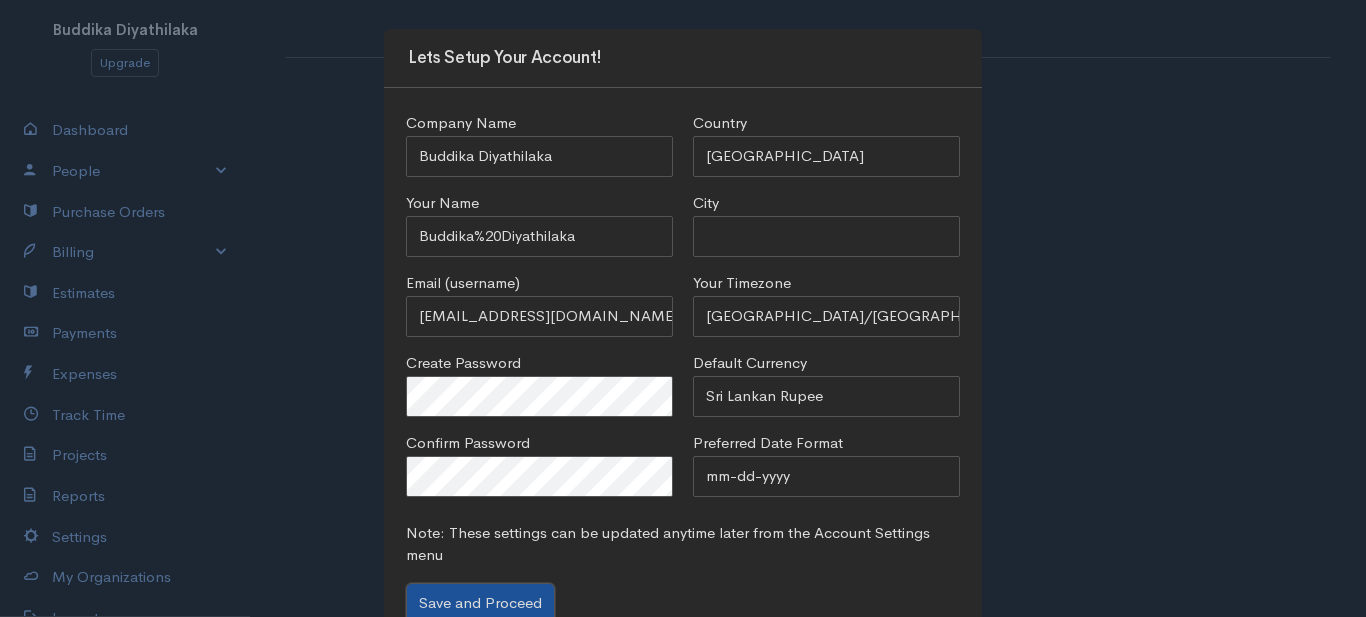 click on "Save and Proceed" at bounding box center (480, 603) 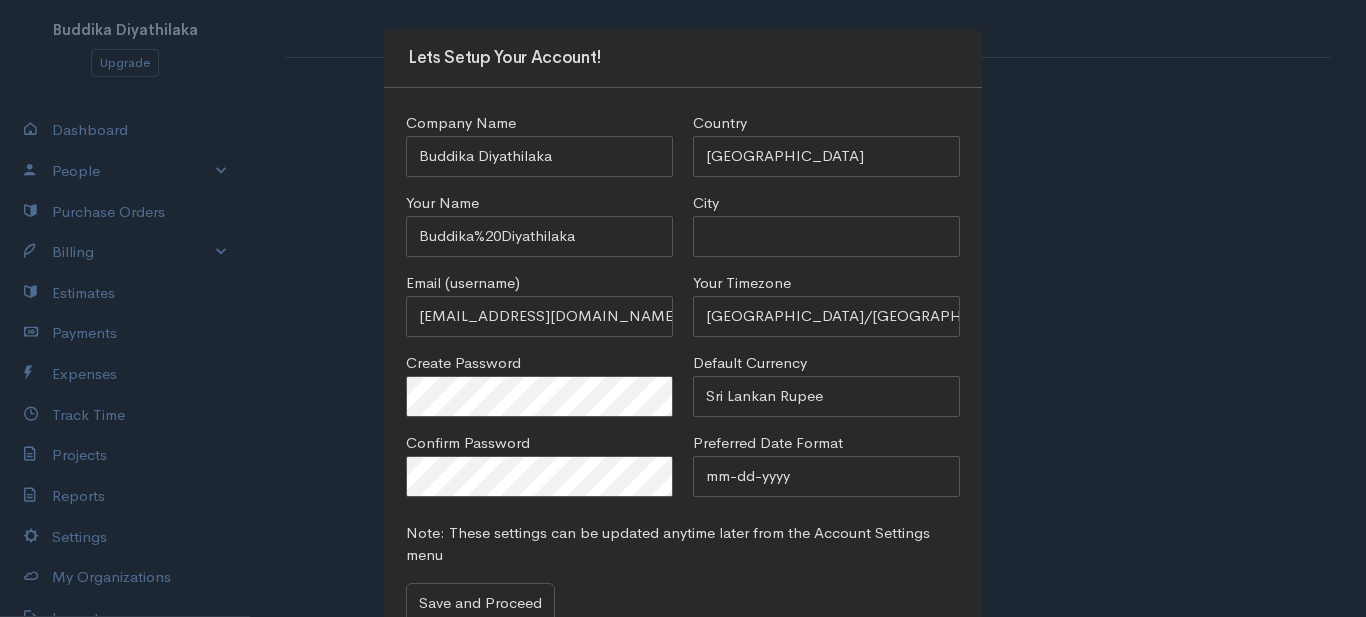 click on "Company Name Buddika Diyathilaka Your Name Buddika%20Diyathilaka Email (username) [EMAIL_ADDRESS][DOMAIN_NAME] Create Password Confirm Password Country [GEOGRAPHIC_DATA] [GEOGRAPHIC_DATA] [GEOGRAPHIC_DATA] [GEOGRAPHIC_DATA] [GEOGRAPHIC_DATA] [GEOGRAPHIC_DATA] [US_STATE] [GEOGRAPHIC_DATA] [GEOGRAPHIC_DATA] [GEOGRAPHIC_DATA] [GEOGRAPHIC_DATA] [GEOGRAPHIC_DATA] [GEOGRAPHIC_DATA] [GEOGRAPHIC_DATA] [GEOGRAPHIC_DATA] [GEOGRAPHIC_DATA] [GEOGRAPHIC_DATA] [GEOGRAPHIC_DATA] [GEOGRAPHIC_DATA] [GEOGRAPHIC_DATA] [GEOGRAPHIC_DATA] [GEOGRAPHIC_DATA] [GEOGRAPHIC_DATA] [GEOGRAPHIC_DATA] [GEOGRAPHIC_DATA] [GEOGRAPHIC_DATA] [GEOGRAPHIC_DATA] [GEOGRAPHIC_DATA] [GEOGRAPHIC_DATA] [GEOGRAPHIC_DATA] [GEOGRAPHIC_DATA] [GEOGRAPHIC_DATA] [GEOGRAPHIC_DATA] [GEOGRAPHIC_DATA] [GEOGRAPHIC_DATA] [GEOGRAPHIC_DATA] [GEOGRAPHIC_DATA] [GEOGRAPHIC_DATA] [GEOGRAPHIC_DATA] [GEOGRAPHIC_DATA] [GEOGRAPHIC_DATA] [GEOGRAPHIC_DATA] [GEOGRAPHIC_DATA] [GEOGRAPHIC_DATA] [GEOGRAPHIC_DATA] [GEOGRAPHIC_DATA] [GEOGRAPHIC_DATA] [GEOGRAPHIC_DATA]) [GEOGRAPHIC_DATA] [GEOGRAPHIC_DATA] [GEOGRAPHIC_DATA] [GEOGRAPHIC_DATA] [GEOGRAPHIC_DATA] [GEOGRAPHIC_DATA] ([GEOGRAPHIC_DATA]) [GEOGRAPHIC_DATA] ([GEOGRAPHIC_DATA]) [GEOGRAPHIC_DATA] [GEOGRAPHIC_DATA] [GEOGRAPHIC_DATA] [GEOGRAPHIC_DATA] [GEOGRAPHIC_DATA] [GEOGRAPHIC_DATA] [GEOGRAPHIC_DATA] [GEOGRAPHIC_DATA] [GEOGRAPHIC_DATA] [GEOGRAPHIC_DATA] [GEOGRAPHIC_DATA] [GEOGRAPHIC_DATA] [GEOGRAPHIC_DATA] [GEOGRAPHIC_DATA] [GEOGRAPHIC_DATA] [GEOGRAPHIC_DATA] [GEOGRAPHIC_DATA] [GEOGRAPHIC_DATA] ([GEOGRAPHIC_DATA]) [GEOGRAPHIC_DATA] [GEOGRAPHIC_DATA] [GEOGRAPHIC_DATA] UTC" at bounding box center [683, 373] 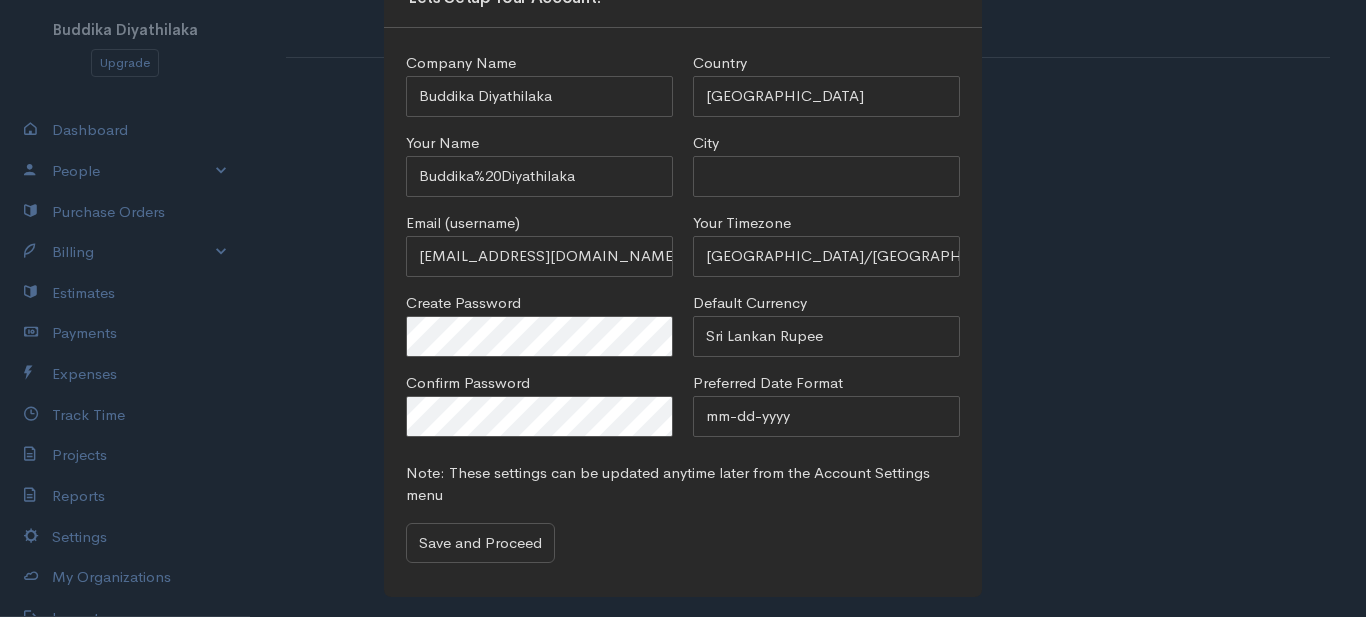 scroll, scrollTop: 69, scrollLeft: 0, axis: vertical 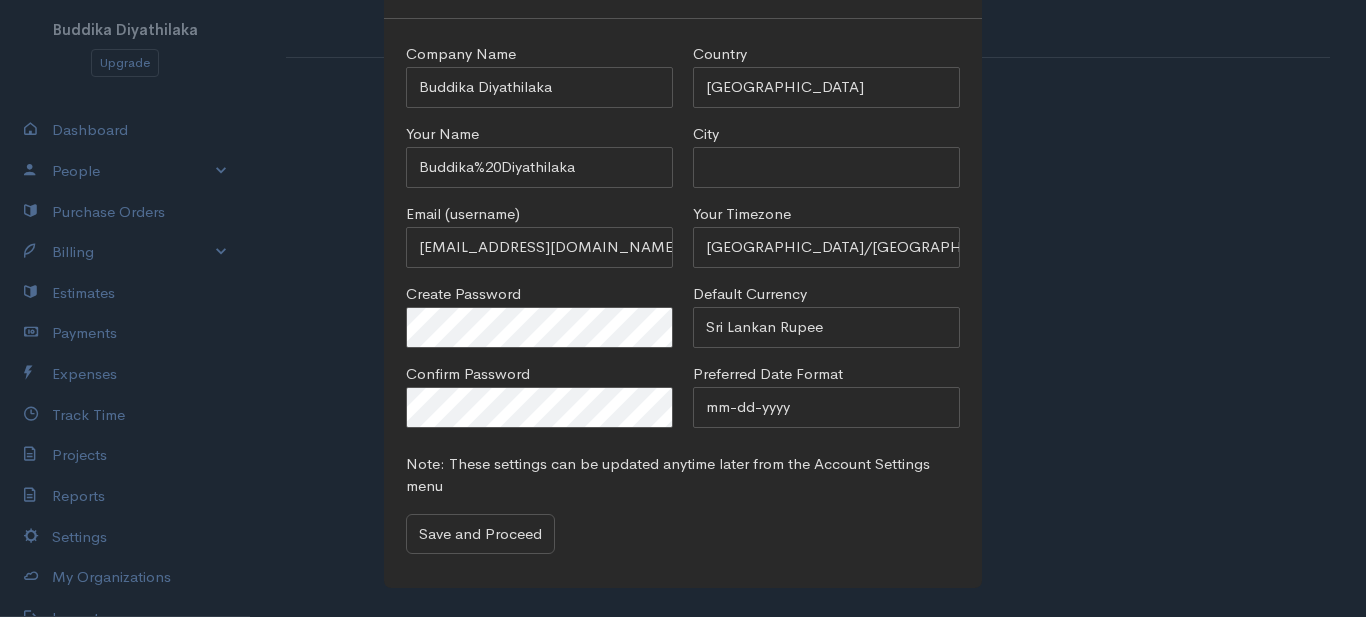 click on "Lets Setup Your Account!
Company Name Buddika Diyathilaka Your Name Buddika%20Diyathilaka Email (username) [EMAIL_ADDRESS][DOMAIN_NAME] Create Password Confirm Password Country [GEOGRAPHIC_DATA] [GEOGRAPHIC_DATA] [GEOGRAPHIC_DATA] [GEOGRAPHIC_DATA] [GEOGRAPHIC_DATA] [GEOGRAPHIC_DATA] [US_STATE] [GEOGRAPHIC_DATA] [GEOGRAPHIC_DATA] [GEOGRAPHIC_DATA] [GEOGRAPHIC_DATA] [GEOGRAPHIC_DATA] [GEOGRAPHIC_DATA] [GEOGRAPHIC_DATA] [GEOGRAPHIC_DATA] [GEOGRAPHIC_DATA] [GEOGRAPHIC_DATA] [GEOGRAPHIC_DATA] [GEOGRAPHIC_DATA] [GEOGRAPHIC_DATA] [GEOGRAPHIC_DATA] [GEOGRAPHIC_DATA] [GEOGRAPHIC_DATA] [GEOGRAPHIC_DATA] [GEOGRAPHIC_DATA] [GEOGRAPHIC_DATA] [GEOGRAPHIC_DATA] [GEOGRAPHIC_DATA] [GEOGRAPHIC_DATA] [GEOGRAPHIC_DATA] [GEOGRAPHIC_DATA] [GEOGRAPHIC_DATA] [GEOGRAPHIC_DATA] [GEOGRAPHIC_DATA] [GEOGRAPHIC_DATA] [GEOGRAPHIC_DATA] [GEOGRAPHIC_DATA] [GEOGRAPHIC_DATA] [GEOGRAPHIC_DATA] [GEOGRAPHIC_DATA] [GEOGRAPHIC_DATA] [GEOGRAPHIC_DATA] [GEOGRAPHIC_DATA] [GEOGRAPHIC_DATA] [GEOGRAPHIC_DATA] [GEOGRAPHIC_DATA] [GEOGRAPHIC_DATA] [GEOGRAPHIC_DATA]) [GEOGRAPHIC_DATA] [GEOGRAPHIC_DATA] [GEOGRAPHIC_DATA] [GEOGRAPHIC_DATA] [GEOGRAPHIC_DATA] [GEOGRAPHIC_DATA] ([GEOGRAPHIC_DATA]) [GEOGRAPHIC_DATA] ([GEOGRAPHIC_DATA]) [GEOGRAPHIC_DATA] [GEOGRAPHIC_DATA] [GEOGRAPHIC_DATA] [GEOGRAPHIC_DATA] [GEOGRAPHIC_DATA] [GEOGRAPHIC_DATA] [GEOGRAPHIC_DATA] [GEOGRAPHIC_DATA] [GEOGRAPHIC_DATA] [GEOGRAPHIC_DATA] [GEOGRAPHIC_DATA] [GEOGRAPHIC_DATA] [GEOGRAPHIC_DATA] [GEOGRAPHIC_DATA] [GEOGRAPHIC_DATA] [GEOGRAPHIC_DATA]" at bounding box center (683, 308) 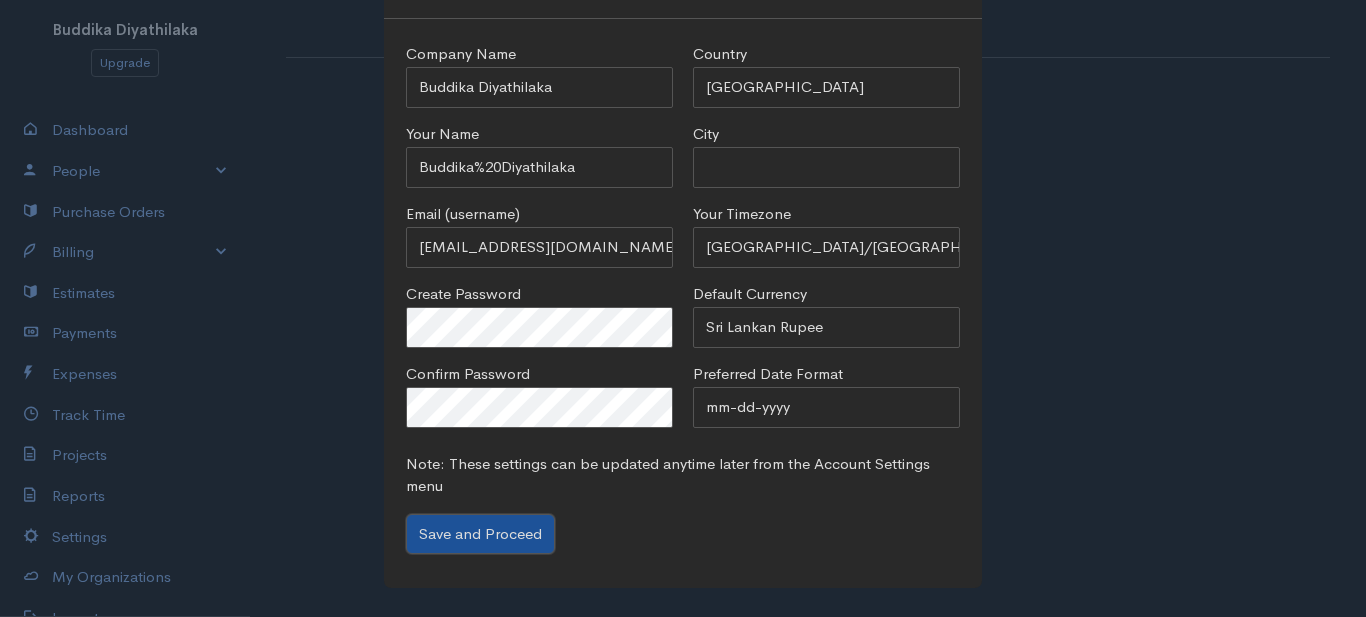 click on "Save and Proceed" at bounding box center [480, 534] 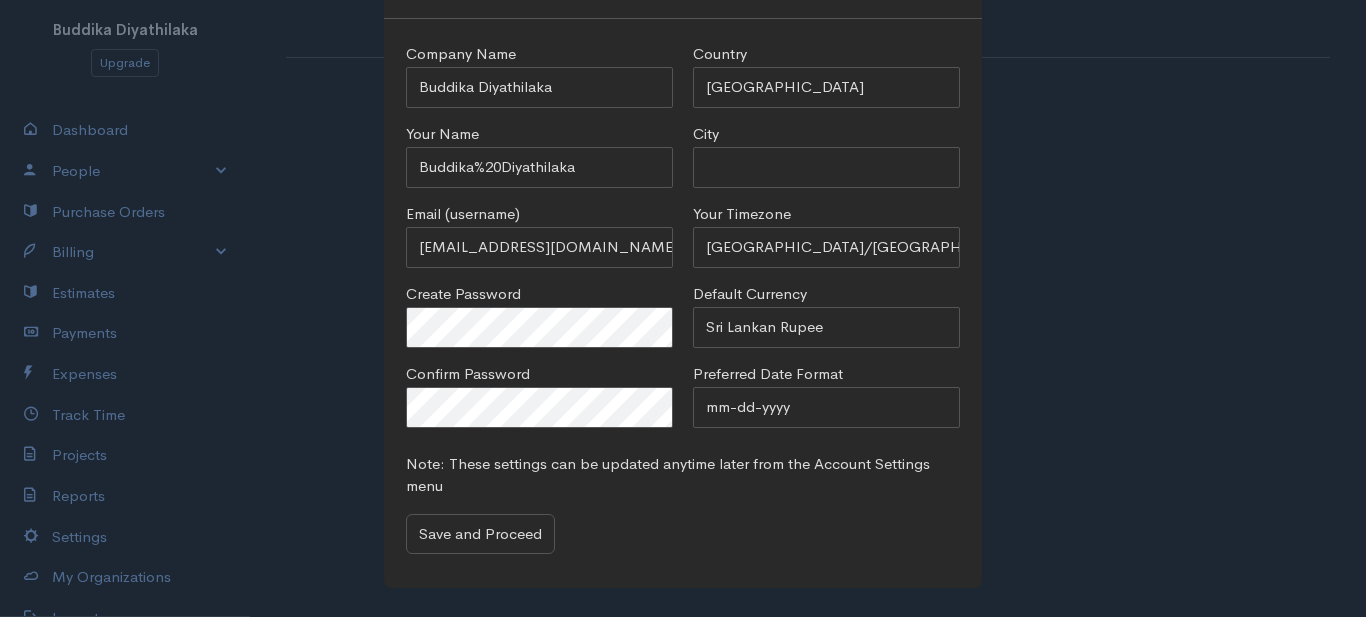 click on "Lets Setup Your Account!
Company Name Buddika Diyathilaka Your Name Buddika%20Diyathilaka Email (username) [EMAIL_ADDRESS][DOMAIN_NAME] Create Password Confirm Password Country [GEOGRAPHIC_DATA] [GEOGRAPHIC_DATA] [GEOGRAPHIC_DATA] [GEOGRAPHIC_DATA] [GEOGRAPHIC_DATA] [GEOGRAPHIC_DATA] [US_STATE] [GEOGRAPHIC_DATA] [GEOGRAPHIC_DATA] [GEOGRAPHIC_DATA] [GEOGRAPHIC_DATA] [GEOGRAPHIC_DATA] [GEOGRAPHIC_DATA] [GEOGRAPHIC_DATA] [GEOGRAPHIC_DATA] [GEOGRAPHIC_DATA] [GEOGRAPHIC_DATA] [GEOGRAPHIC_DATA] [GEOGRAPHIC_DATA] [GEOGRAPHIC_DATA] [GEOGRAPHIC_DATA] [GEOGRAPHIC_DATA] [GEOGRAPHIC_DATA] [GEOGRAPHIC_DATA] [GEOGRAPHIC_DATA] [GEOGRAPHIC_DATA] [GEOGRAPHIC_DATA] [GEOGRAPHIC_DATA] [GEOGRAPHIC_DATA] [GEOGRAPHIC_DATA] [GEOGRAPHIC_DATA] [GEOGRAPHIC_DATA] [GEOGRAPHIC_DATA] [GEOGRAPHIC_DATA] [GEOGRAPHIC_DATA] [GEOGRAPHIC_DATA] [GEOGRAPHIC_DATA] [GEOGRAPHIC_DATA] [GEOGRAPHIC_DATA] [GEOGRAPHIC_DATA] [GEOGRAPHIC_DATA] [GEOGRAPHIC_DATA] [GEOGRAPHIC_DATA] [GEOGRAPHIC_DATA] [GEOGRAPHIC_DATA] [GEOGRAPHIC_DATA] [GEOGRAPHIC_DATA] [GEOGRAPHIC_DATA]) [GEOGRAPHIC_DATA] [GEOGRAPHIC_DATA] [GEOGRAPHIC_DATA] [GEOGRAPHIC_DATA] [GEOGRAPHIC_DATA] [GEOGRAPHIC_DATA] ([GEOGRAPHIC_DATA]) [GEOGRAPHIC_DATA] ([GEOGRAPHIC_DATA]) [GEOGRAPHIC_DATA] [GEOGRAPHIC_DATA] [GEOGRAPHIC_DATA] [GEOGRAPHIC_DATA] [GEOGRAPHIC_DATA] [GEOGRAPHIC_DATA] [GEOGRAPHIC_DATA] [GEOGRAPHIC_DATA] [GEOGRAPHIC_DATA] [GEOGRAPHIC_DATA] [GEOGRAPHIC_DATA] [GEOGRAPHIC_DATA] [GEOGRAPHIC_DATA] [GEOGRAPHIC_DATA] [GEOGRAPHIC_DATA] [GEOGRAPHIC_DATA]" at bounding box center [683, 308] 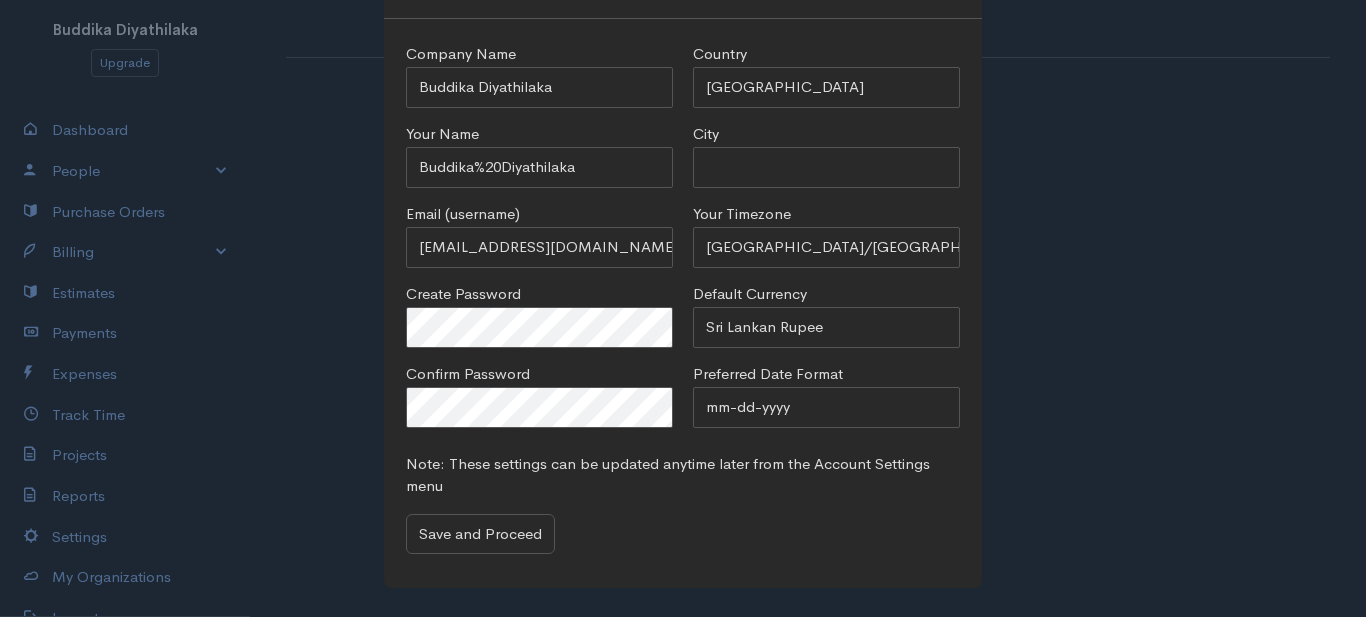 click on "Lets Setup Your Account!
Company Name Buddika Diyathilaka Your Name Buddika%20Diyathilaka Email (username) [EMAIL_ADDRESS][DOMAIN_NAME] Create Password Confirm Password Country [GEOGRAPHIC_DATA] [GEOGRAPHIC_DATA] [GEOGRAPHIC_DATA] [GEOGRAPHIC_DATA] [GEOGRAPHIC_DATA] [GEOGRAPHIC_DATA] [US_STATE] [GEOGRAPHIC_DATA] [GEOGRAPHIC_DATA] [GEOGRAPHIC_DATA] [GEOGRAPHIC_DATA] [GEOGRAPHIC_DATA] [GEOGRAPHIC_DATA] [GEOGRAPHIC_DATA] [GEOGRAPHIC_DATA] [GEOGRAPHIC_DATA] [GEOGRAPHIC_DATA] [GEOGRAPHIC_DATA] [GEOGRAPHIC_DATA] [GEOGRAPHIC_DATA] [GEOGRAPHIC_DATA] [GEOGRAPHIC_DATA] [GEOGRAPHIC_DATA] [GEOGRAPHIC_DATA] [GEOGRAPHIC_DATA] [GEOGRAPHIC_DATA] [GEOGRAPHIC_DATA] [GEOGRAPHIC_DATA] [GEOGRAPHIC_DATA] [GEOGRAPHIC_DATA] [GEOGRAPHIC_DATA] [GEOGRAPHIC_DATA] [GEOGRAPHIC_DATA] [GEOGRAPHIC_DATA] [GEOGRAPHIC_DATA] [GEOGRAPHIC_DATA] [GEOGRAPHIC_DATA] [GEOGRAPHIC_DATA] [GEOGRAPHIC_DATA] [GEOGRAPHIC_DATA] [GEOGRAPHIC_DATA] [GEOGRAPHIC_DATA] [GEOGRAPHIC_DATA] [GEOGRAPHIC_DATA] [GEOGRAPHIC_DATA] [GEOGRAPHIC_DATA] [GEOGRAPHIC_DATA] [GEOGRAPHIC_DATA]) [GEOGRAPHIC_DATA] [GEOGRAPHIC_DATA] [GEOGRAPHIC_DATA] [GEOGRAPHIC_DATA] [GEOGRAPHIC_DATA] [GEOGRAPHIC_DATA] ([GEOGRAPHIC_DATA]) [GEOGRAPHIC_DATA] ([GEOGRAPHIC_DATA]) [GEOGRAPHIC_DATA] [GEOGRAPHIC_DATA] [GEOGRAPHIC_DATA] [GEOGRAPHIC_DATA] [GEOGRAPHIC_DATA] [GEOGRAPHIC_DATA] [GEOGRAPHIC_DATA] [GEOGRAPHIC_DATA] [GEOGRAPHIC_DATA] [GEOGRAPHIC_DATA] [GEOGRAPHIC_DATA] [GEOGRAPHIC_DATA] [GEOGRAPHIC_DATA] [GEOGRAPHIC_DATA] [GEOGRAPHIC_DATA] [GEOGRAPHIC_DATA]" at bounding box center (683, 308) 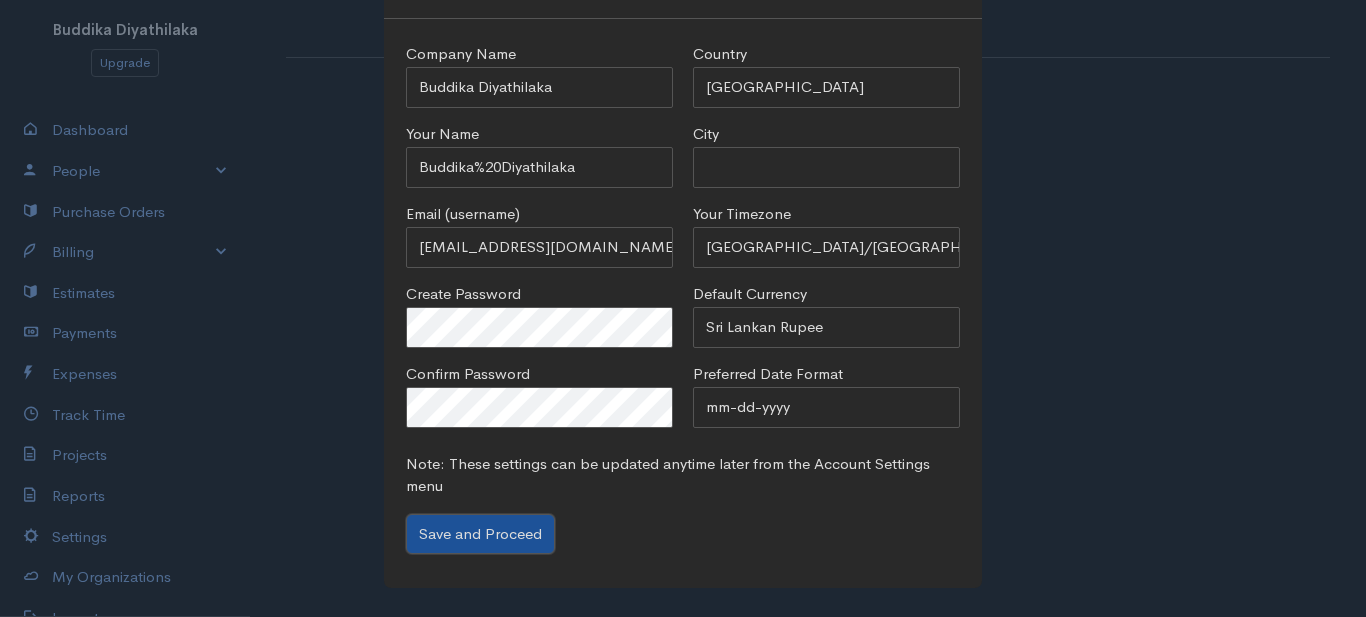 click on "Save and Proceed" at bounding box center [480, 534] 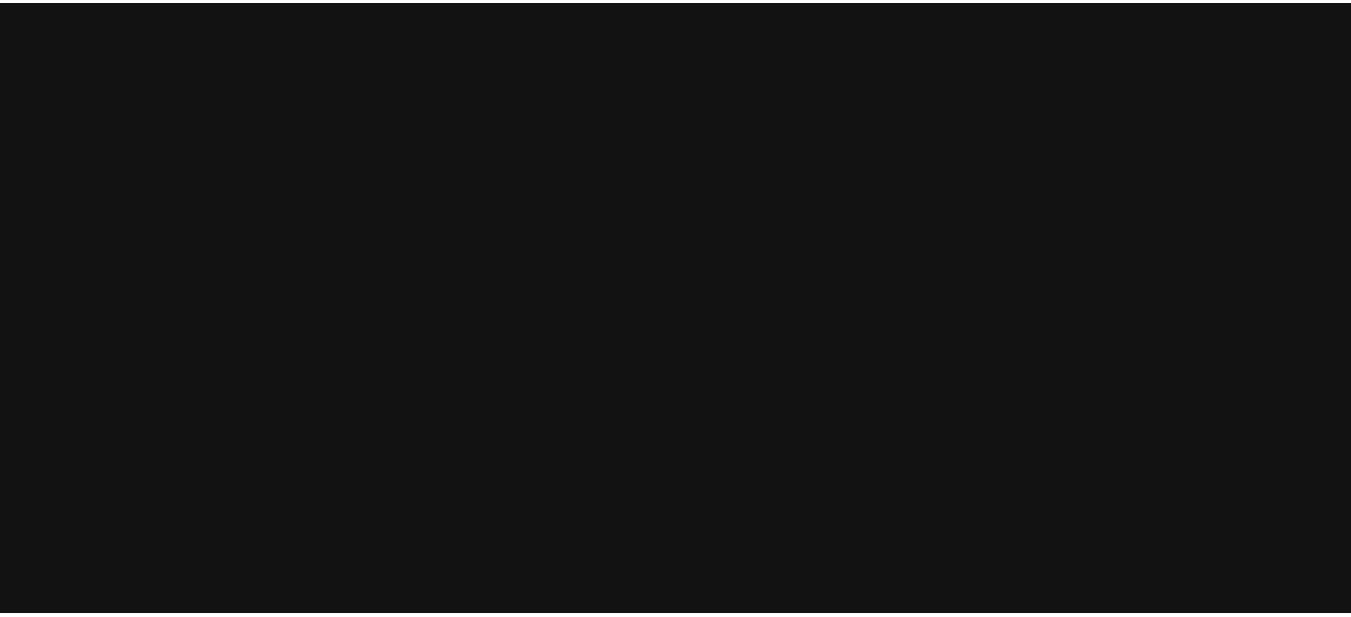 scroll, scrollTop: 0, scrollLeft: 0, axis: both 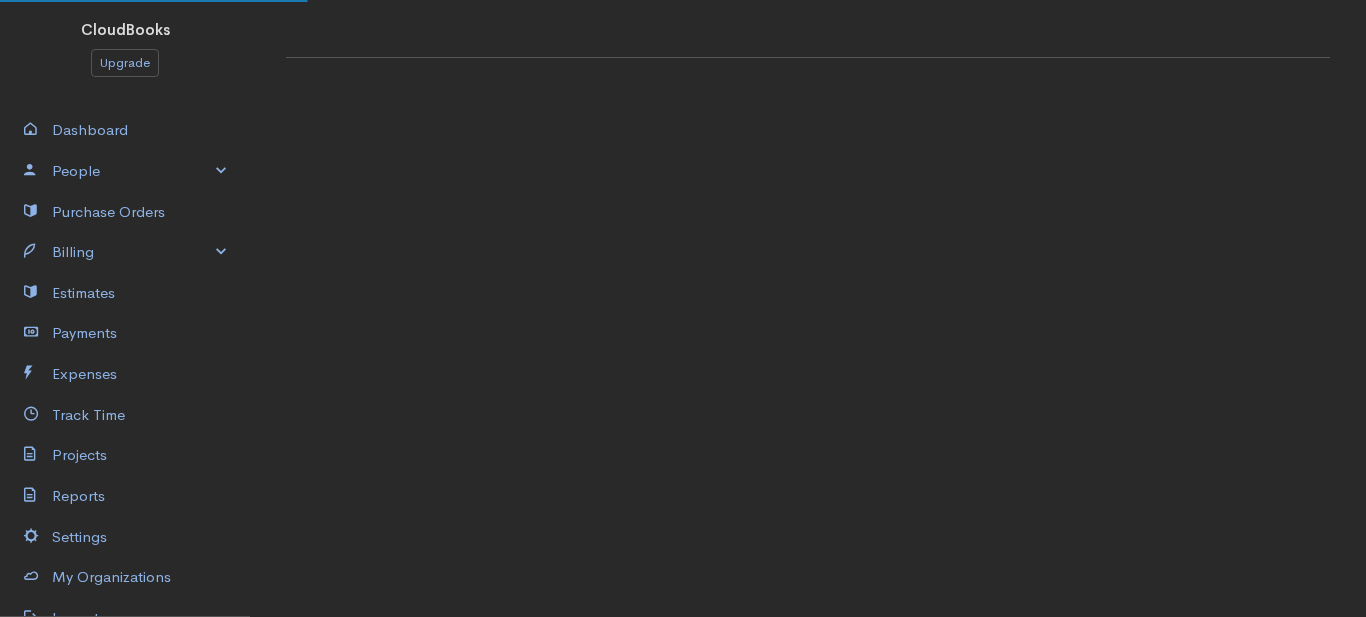 select on "365" 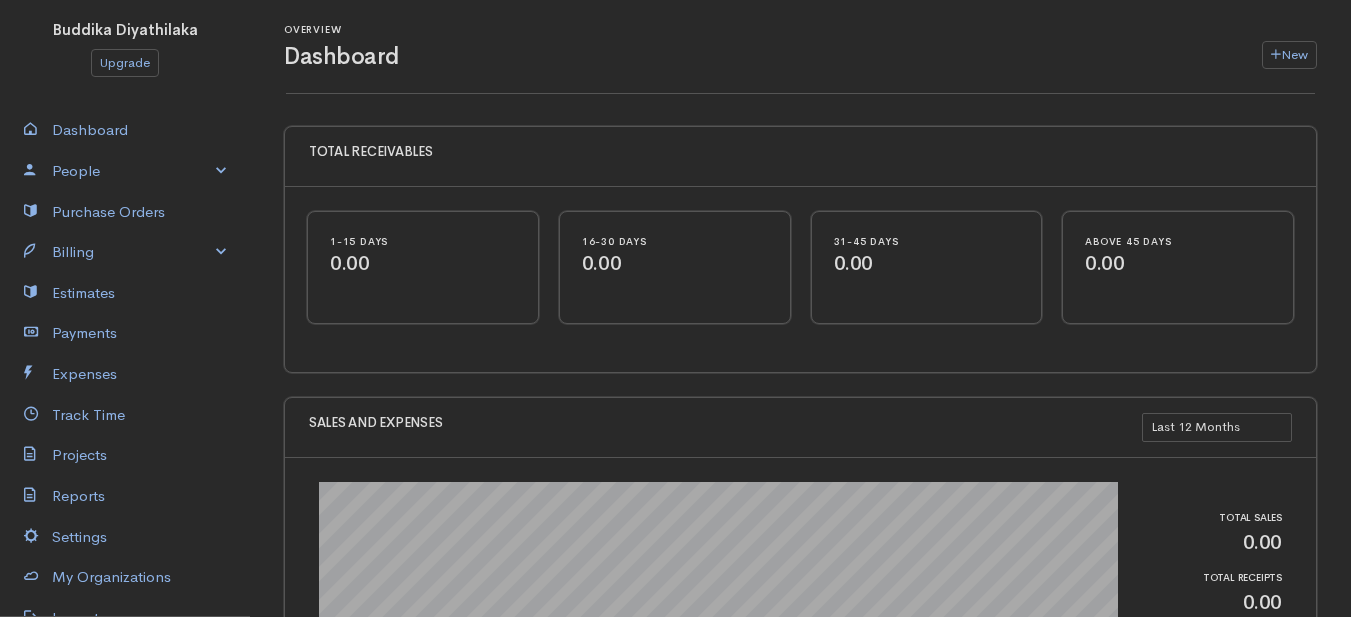 click on "Billing" at bounding box center [125, 252] 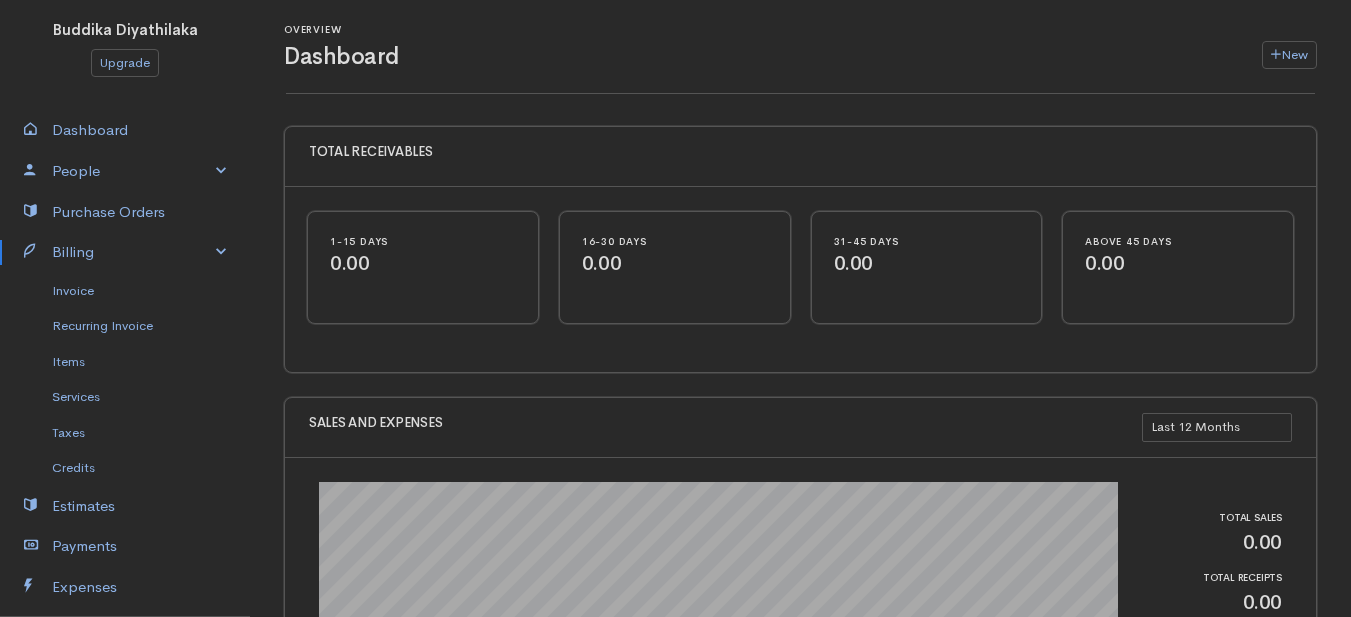 click on "Invoice" at bounding box center (125, 291) 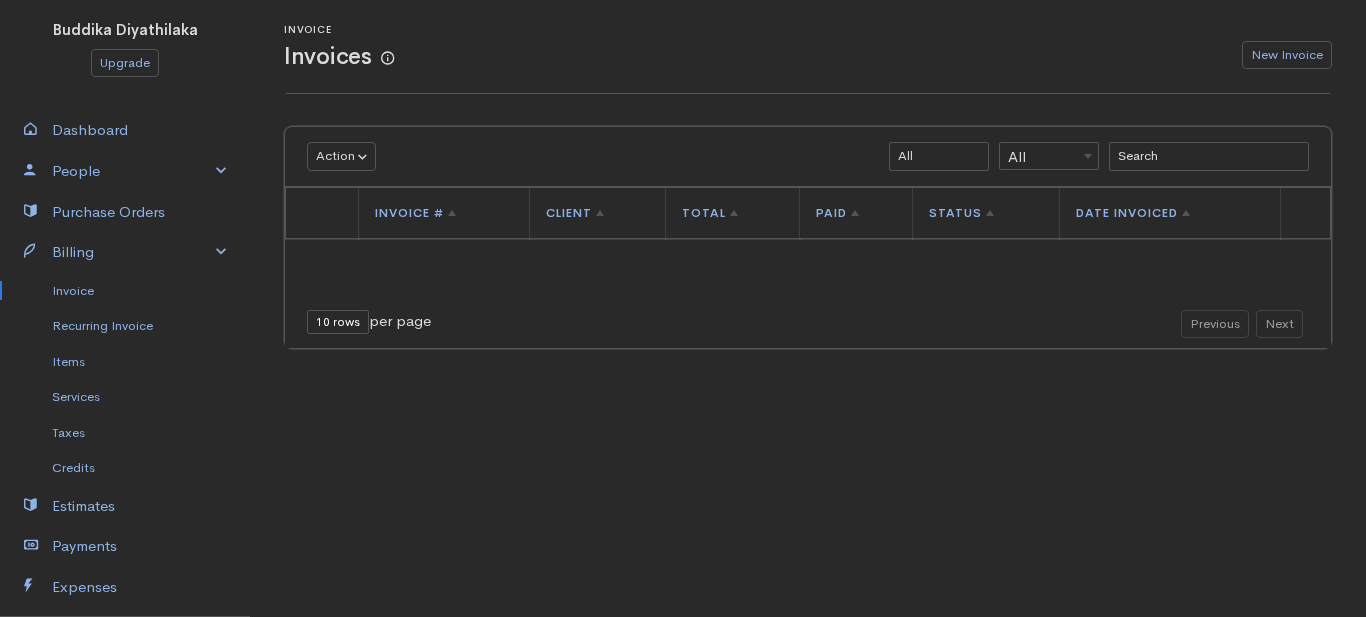 click on "Recurring Invoice" at bounding box center [125, 326] 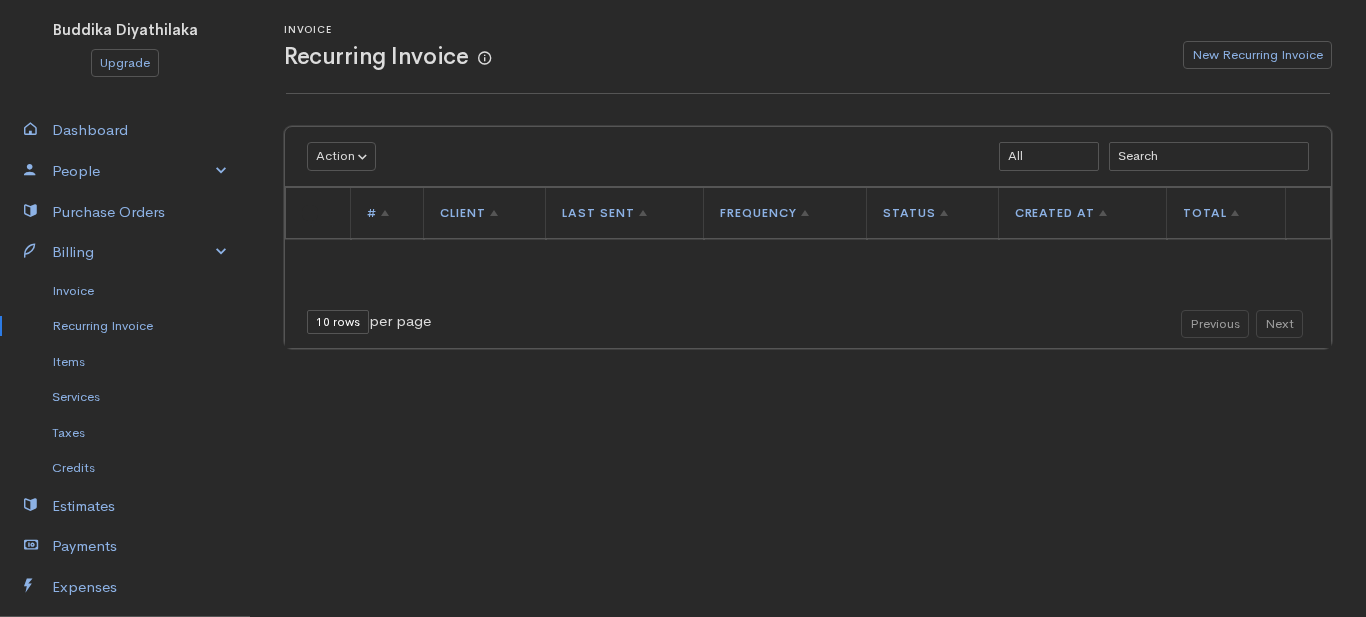 click on "Items" at bounding box center (125, 362) 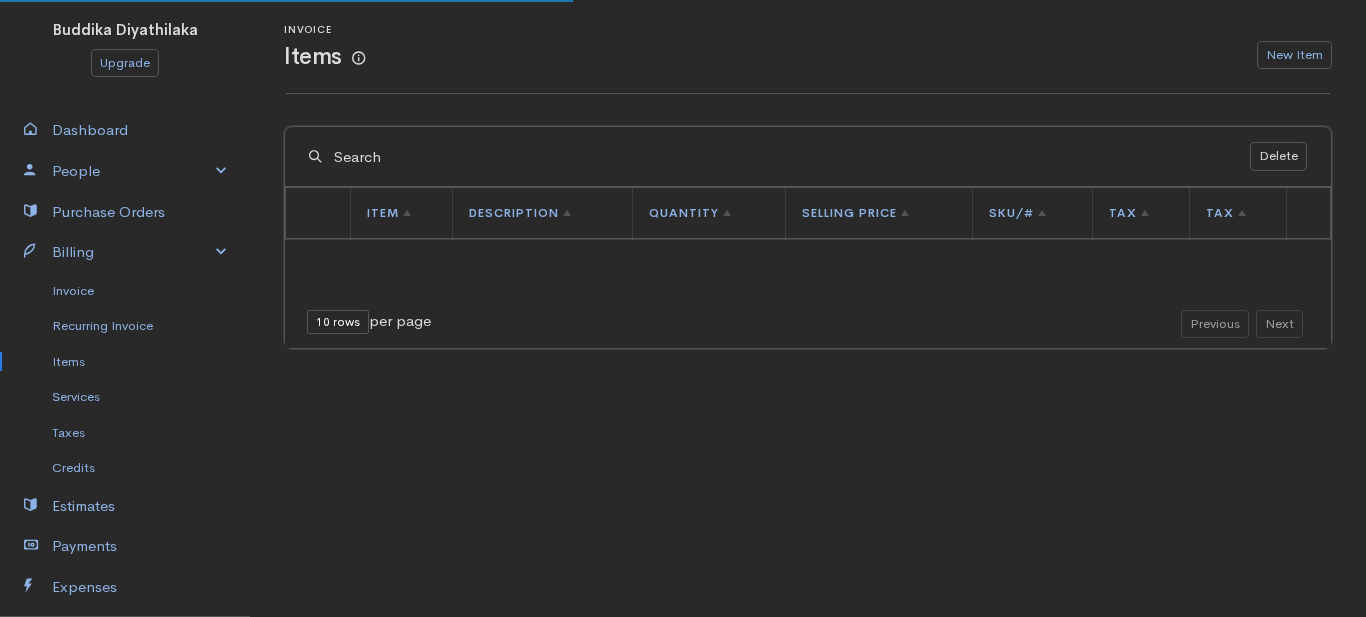click on "Services" at bounding box center (125, 397) 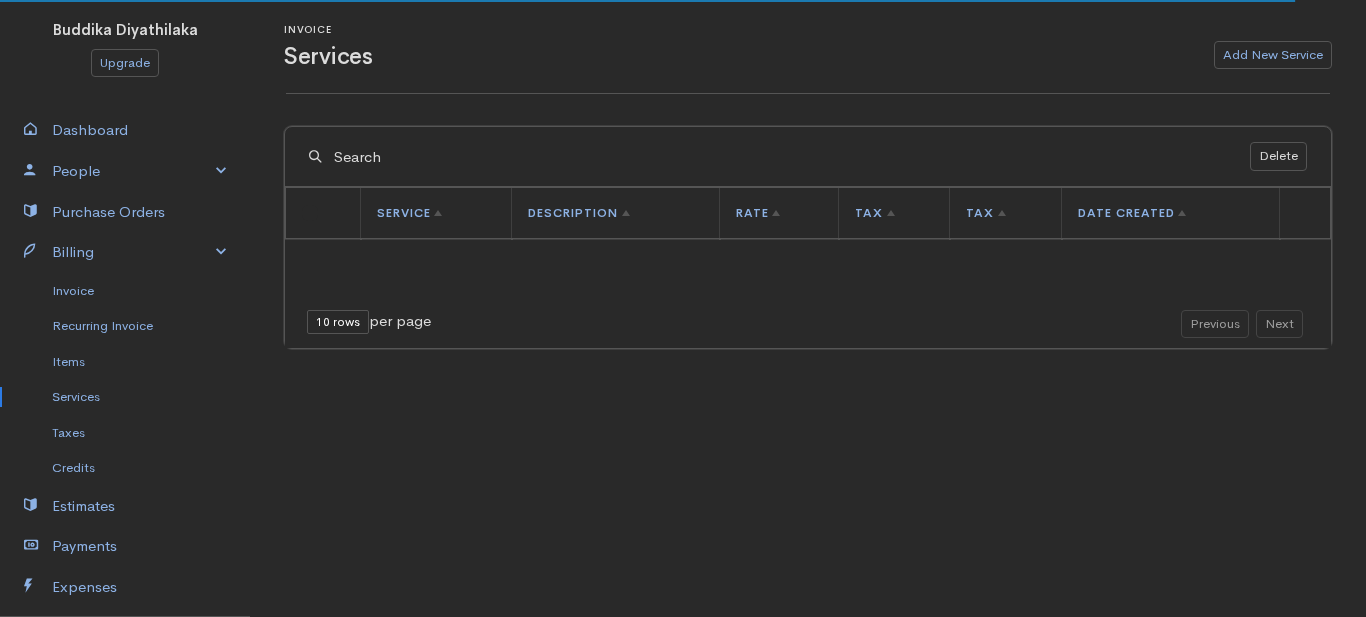 click on "Taxes" at bounding box center [125, 433] 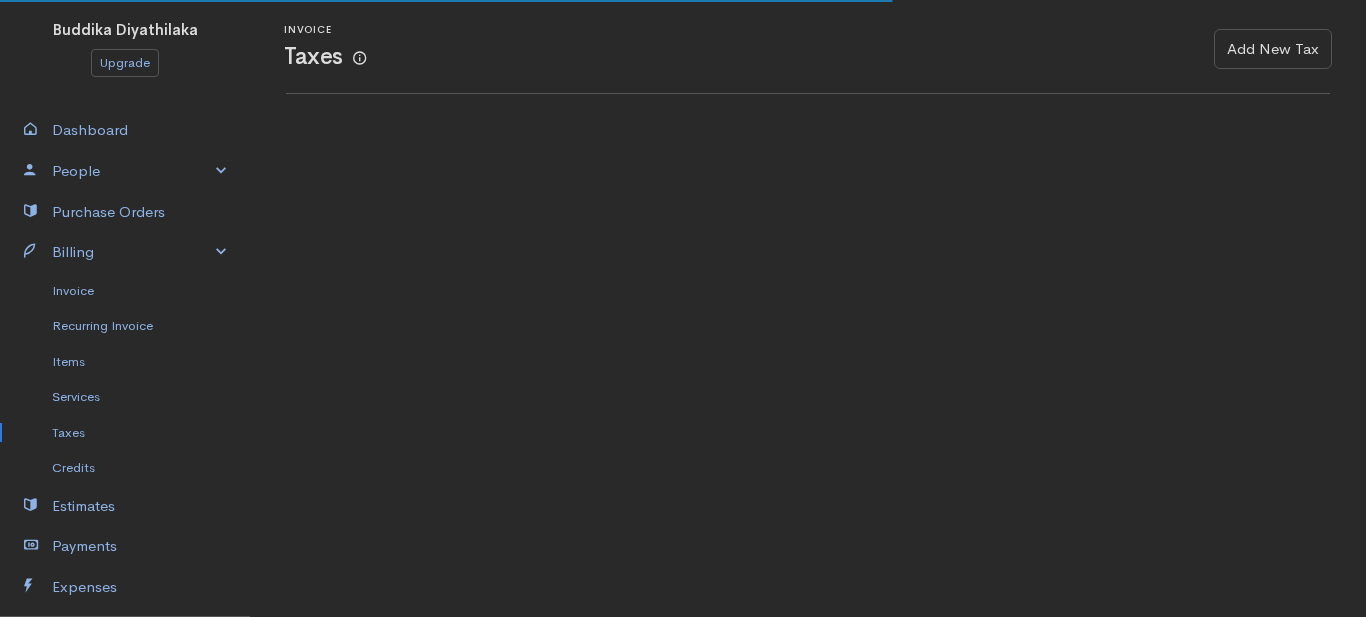 click on "Credits" at bounding box center (125, 468) 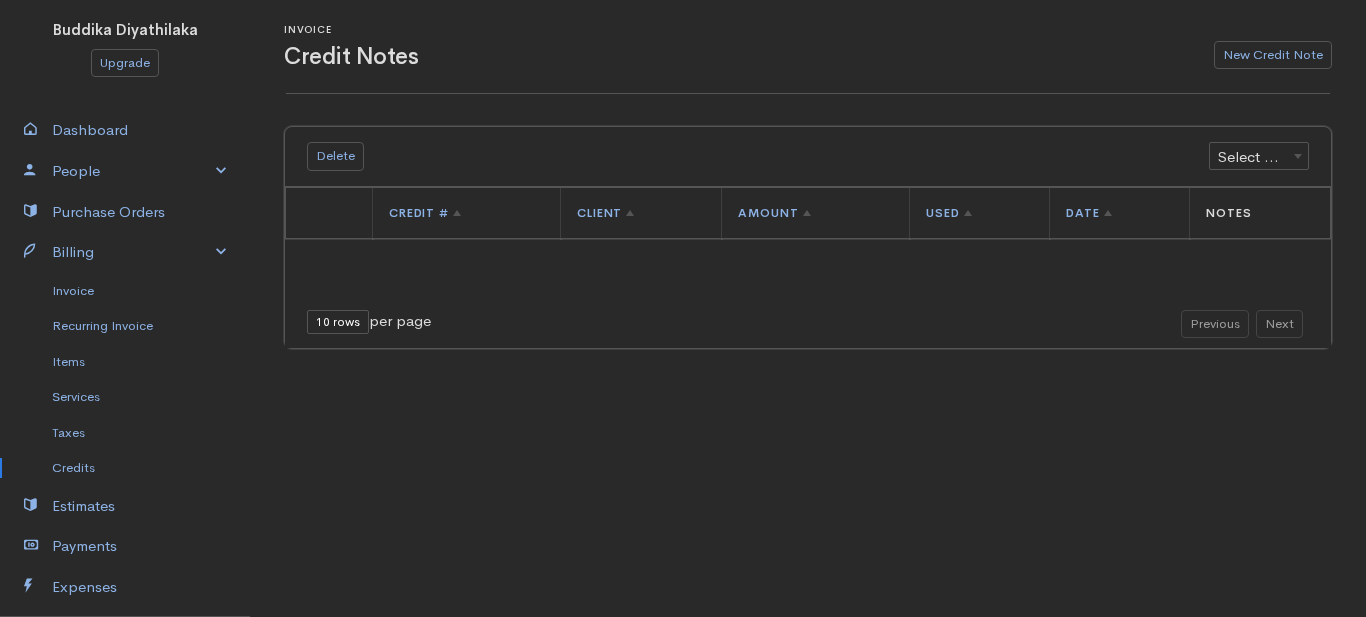 click on "People" at bounding box center [125, 171] 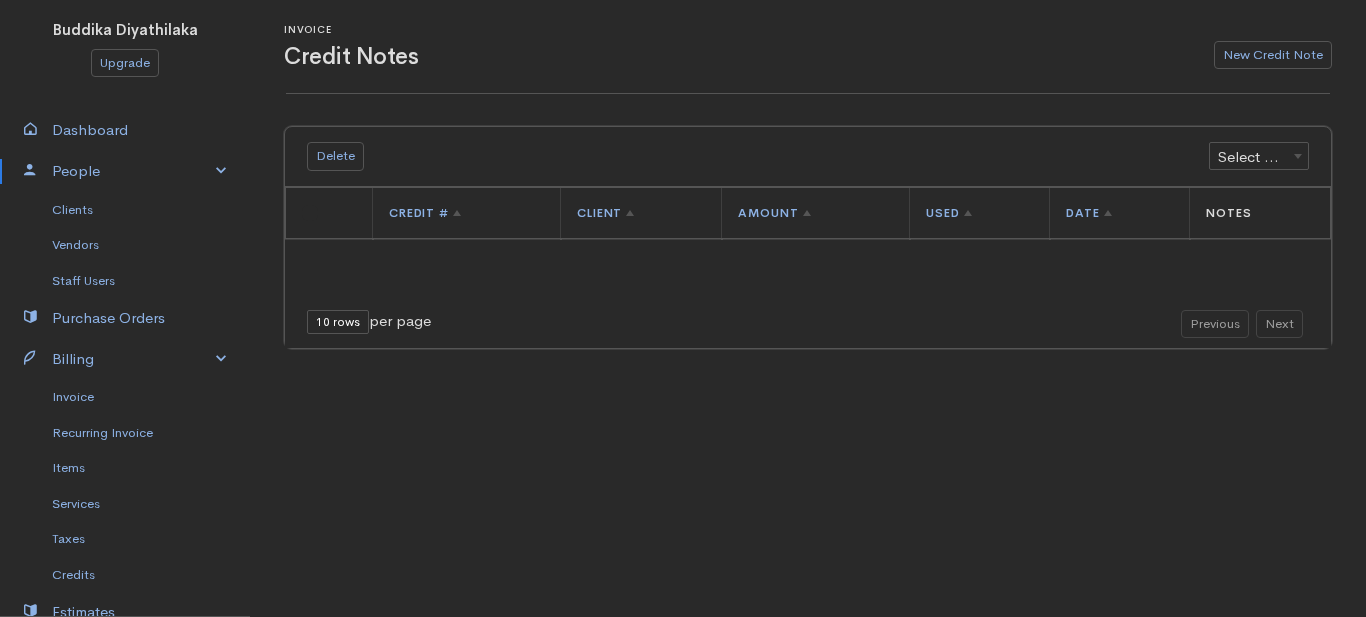 click on "Dashboard" at bounding box center [125, 130] 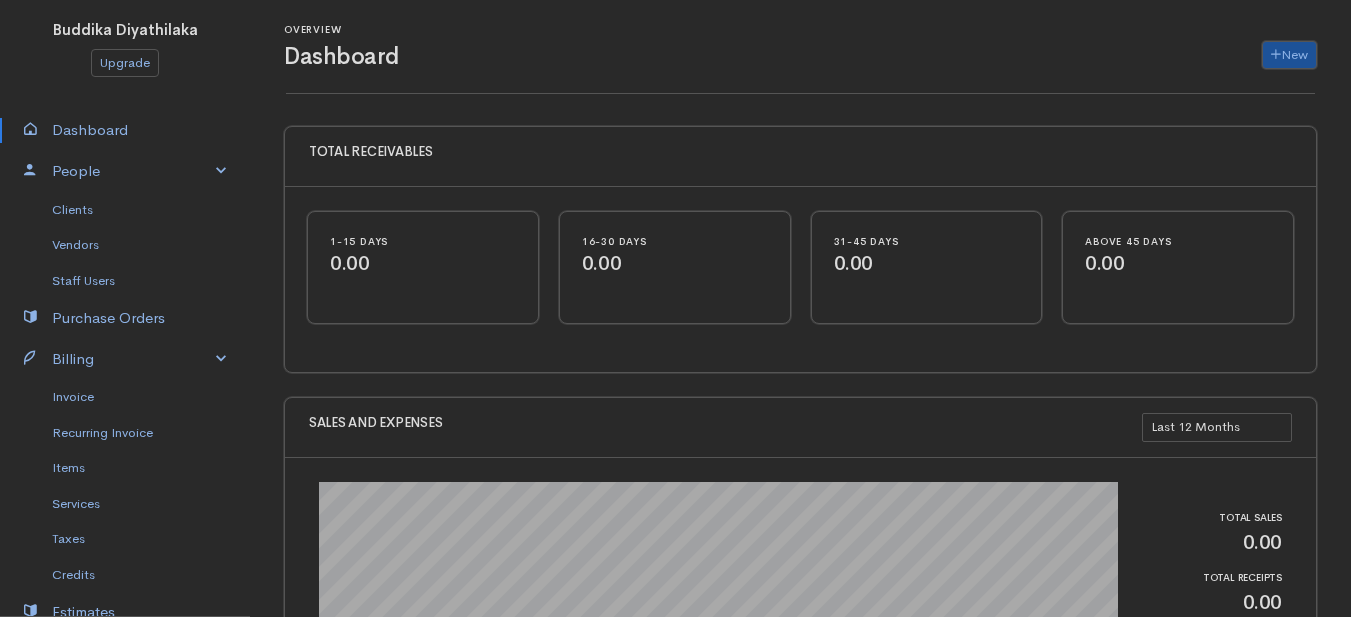click on "New" at bounding box center [1289, 55] 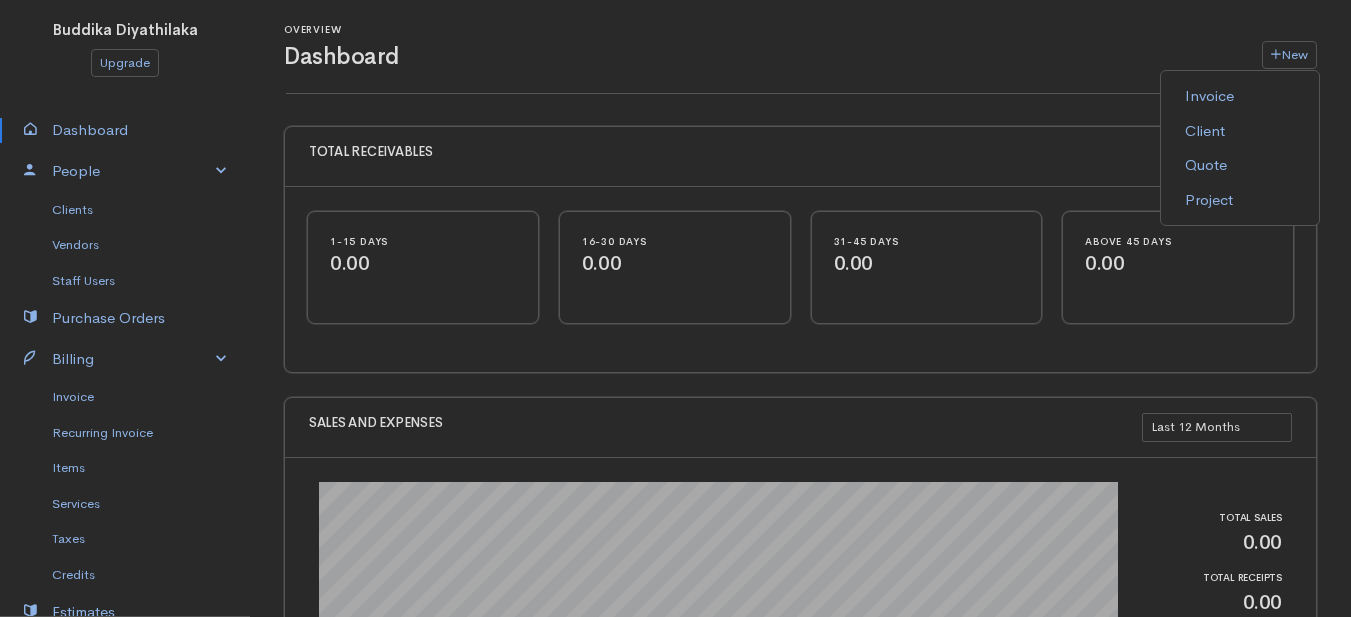 click on "Invoice" at bounding box center (1240, 96) 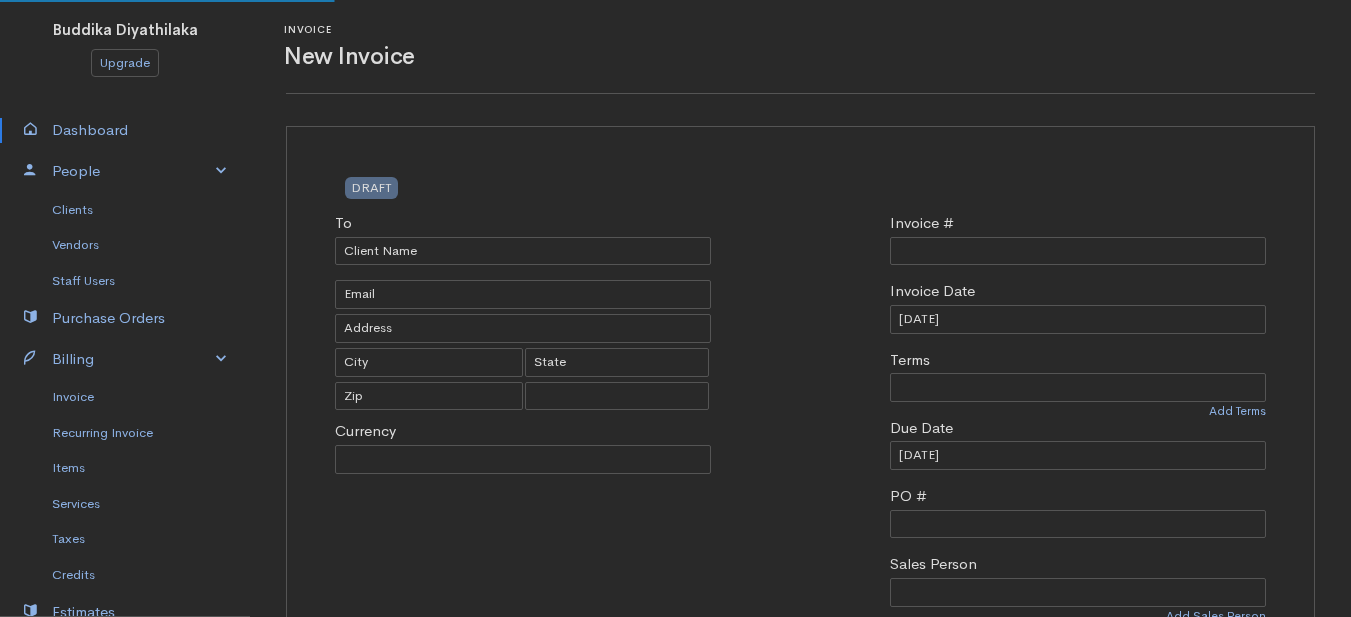 type on "0000000001" 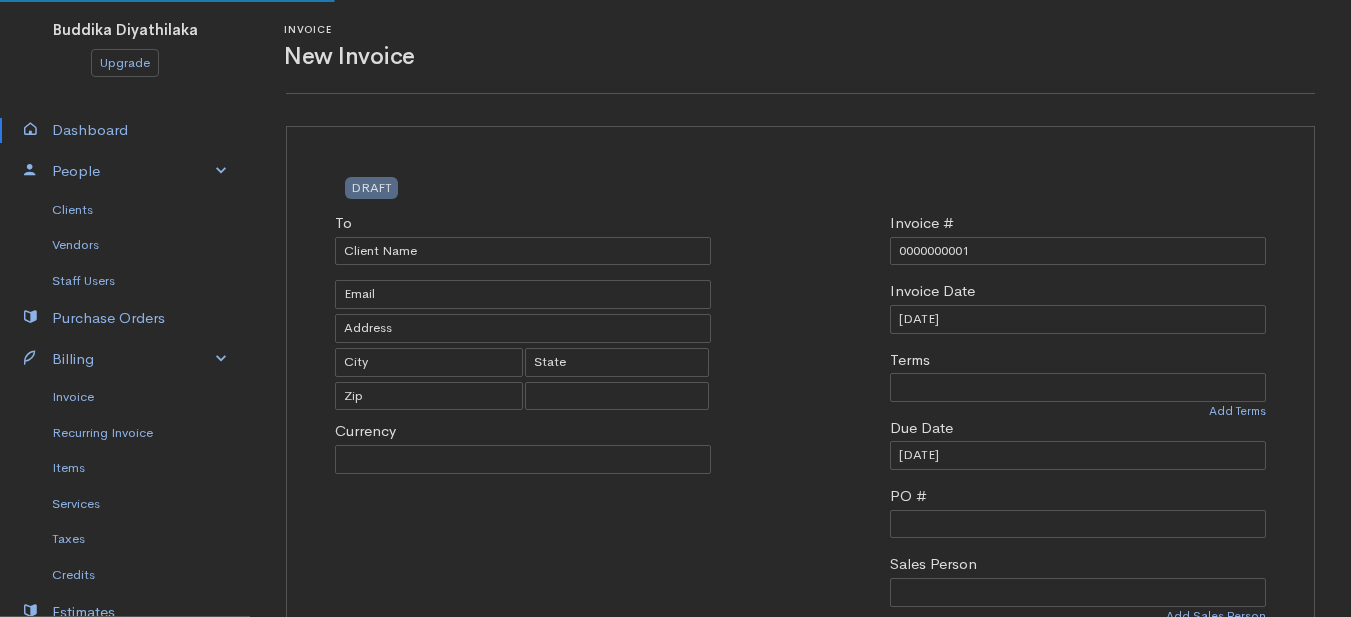 select on "[GEOGRAPHIC_DATA]" 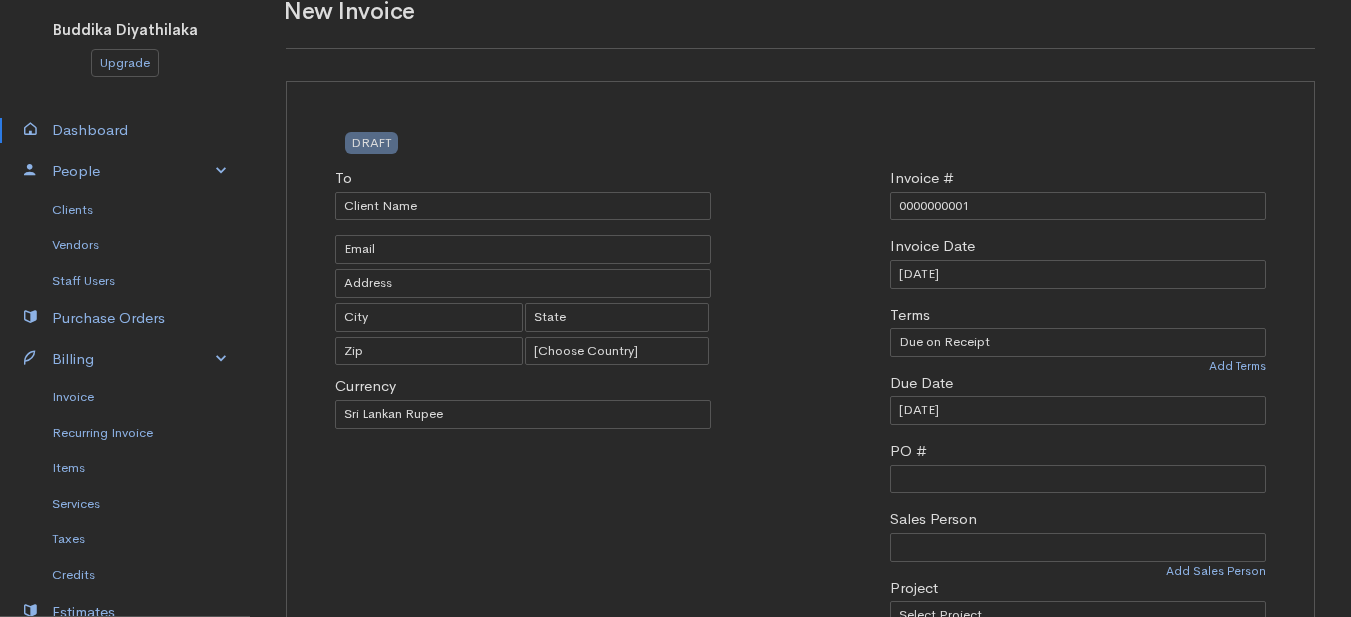 scroll, scrollTop: 3, scrollLeft: 0, axis: vertical 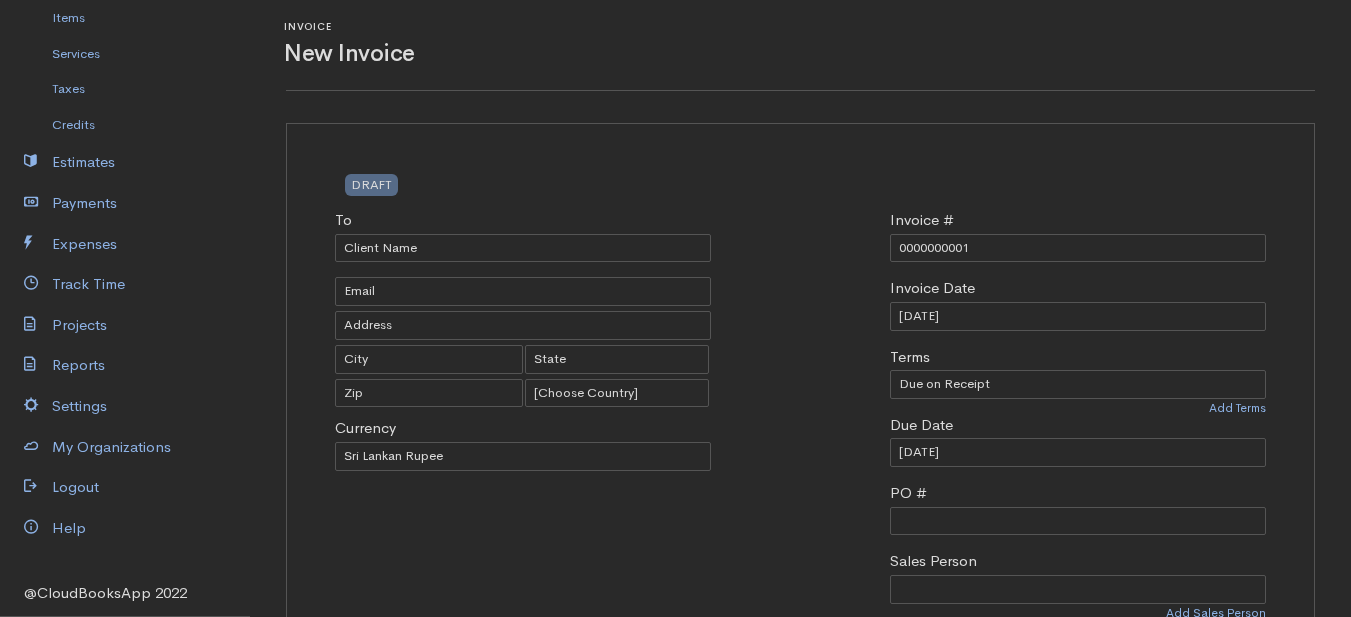 click on "Logout" at bounding box center [125, 487] 